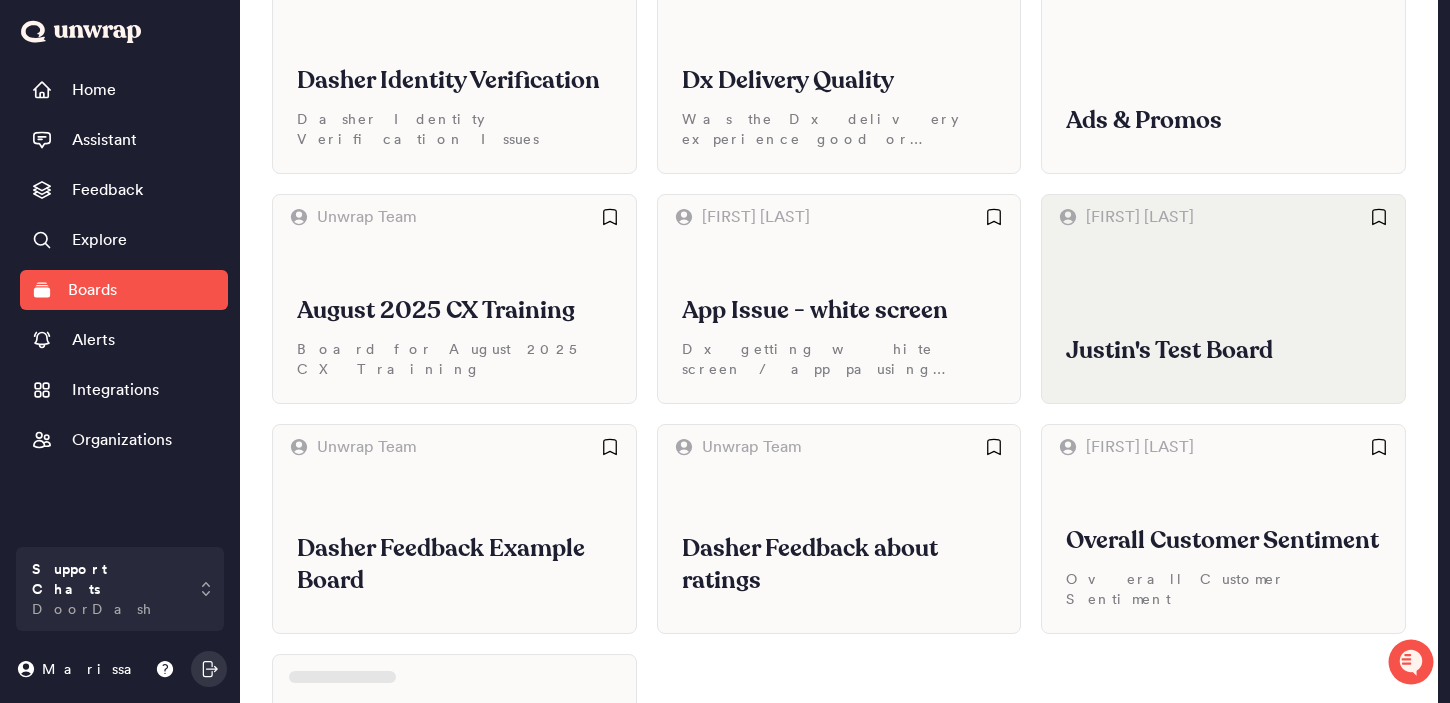 scroll, scrollTop: 1860, scrollLeft: 0, axis: vertical 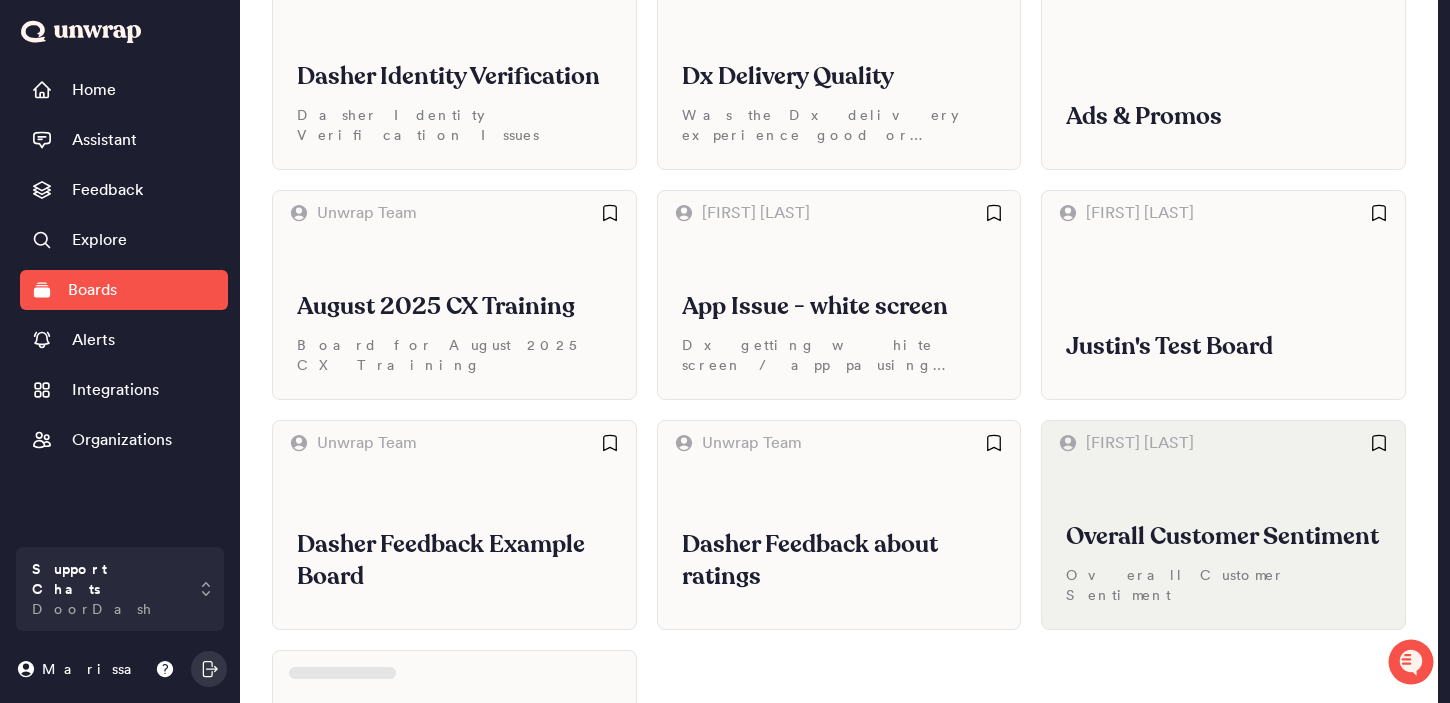 click on "Overall Customer Sentiment Overall Customer Sentiment" at bounding box center (1223, 547) 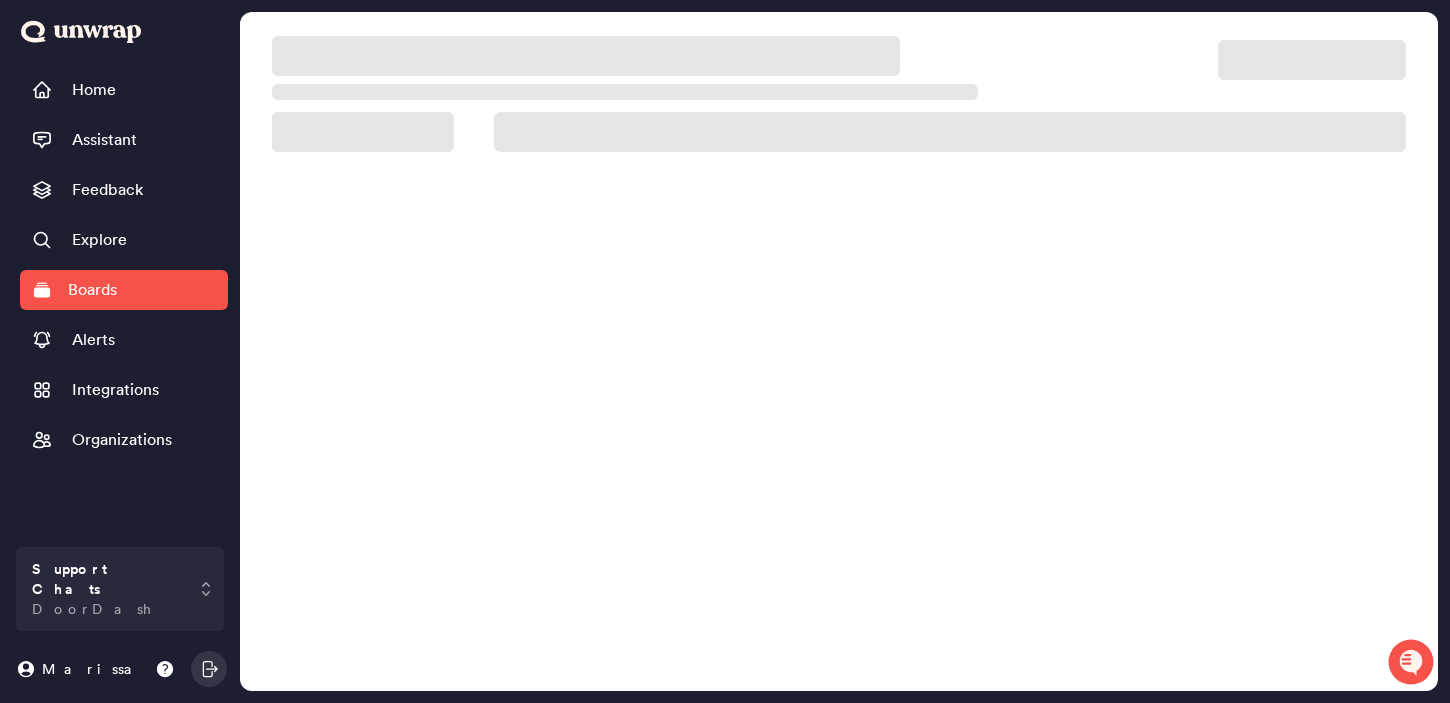 scroll, scrollTop: 88, scrollLeft: 0, axis: vertical 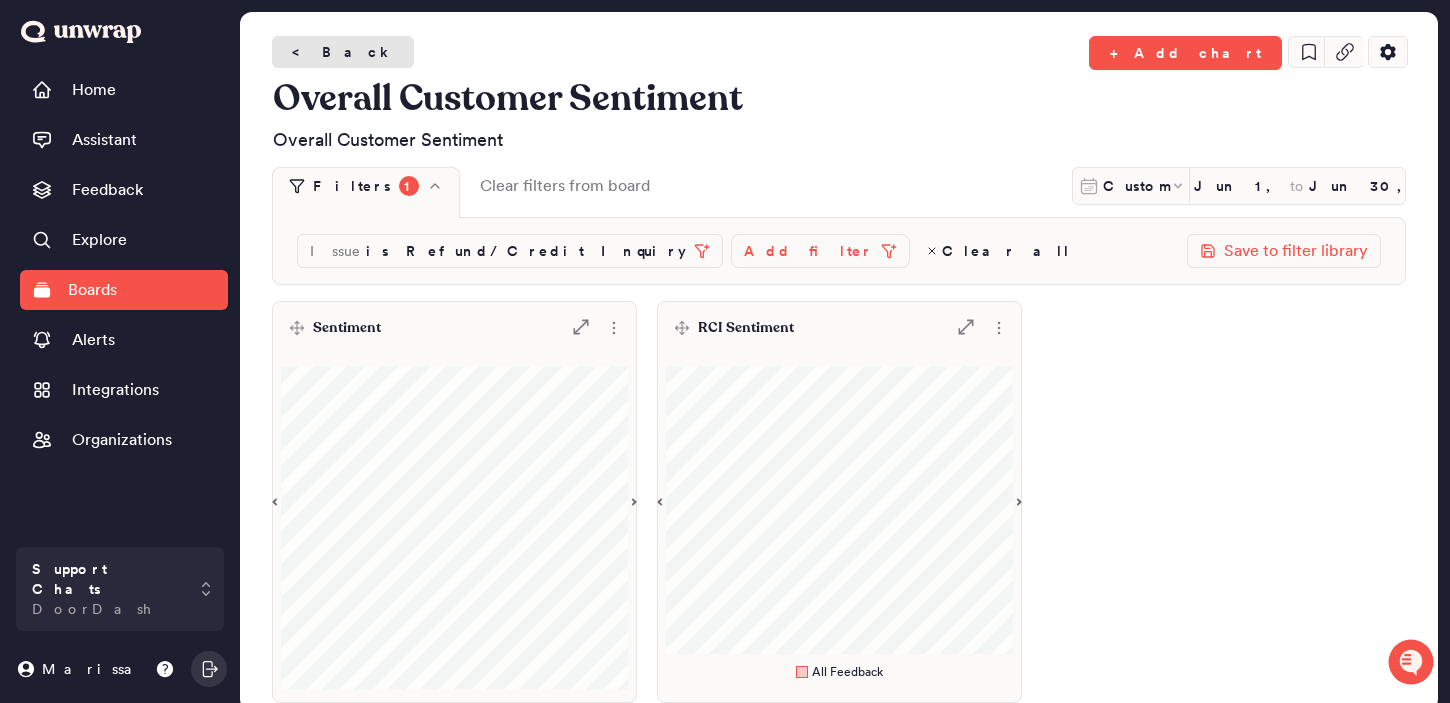 click on "< Back" at bounding box center (343, 52) 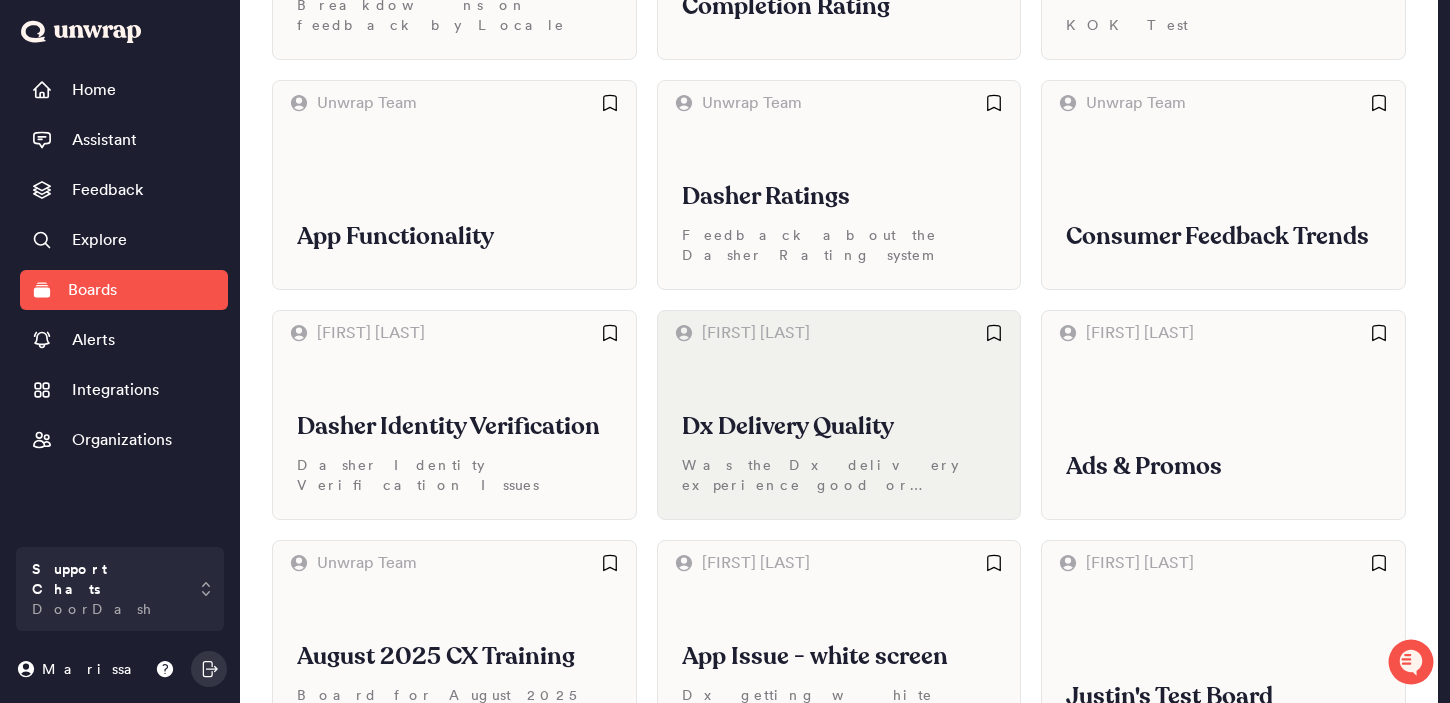 scroll, scrollTop: 1509, scrollLeft: 0, axis: vertical 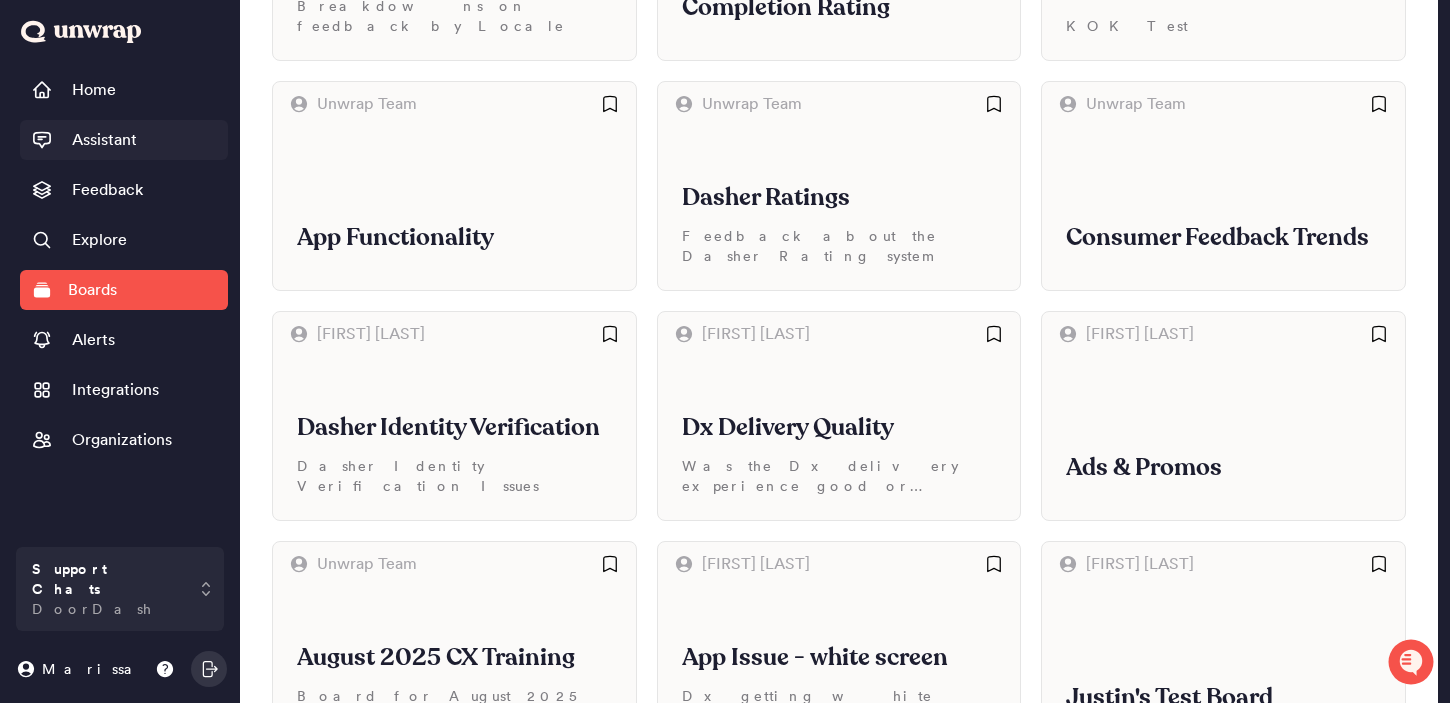 click on "Assistant" at bounding box center [104, 140] 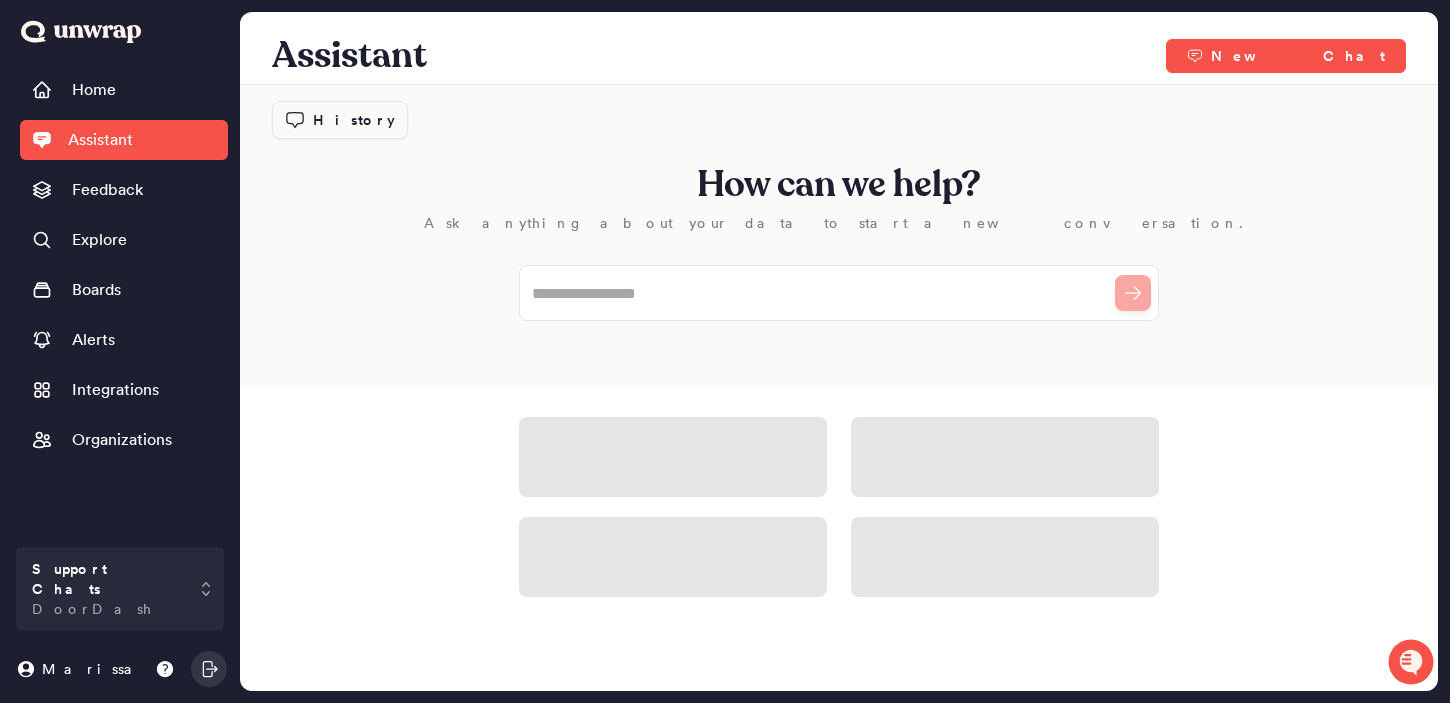 scroll, scrollTop: 68, scrollLeft: 0, axis: vertical 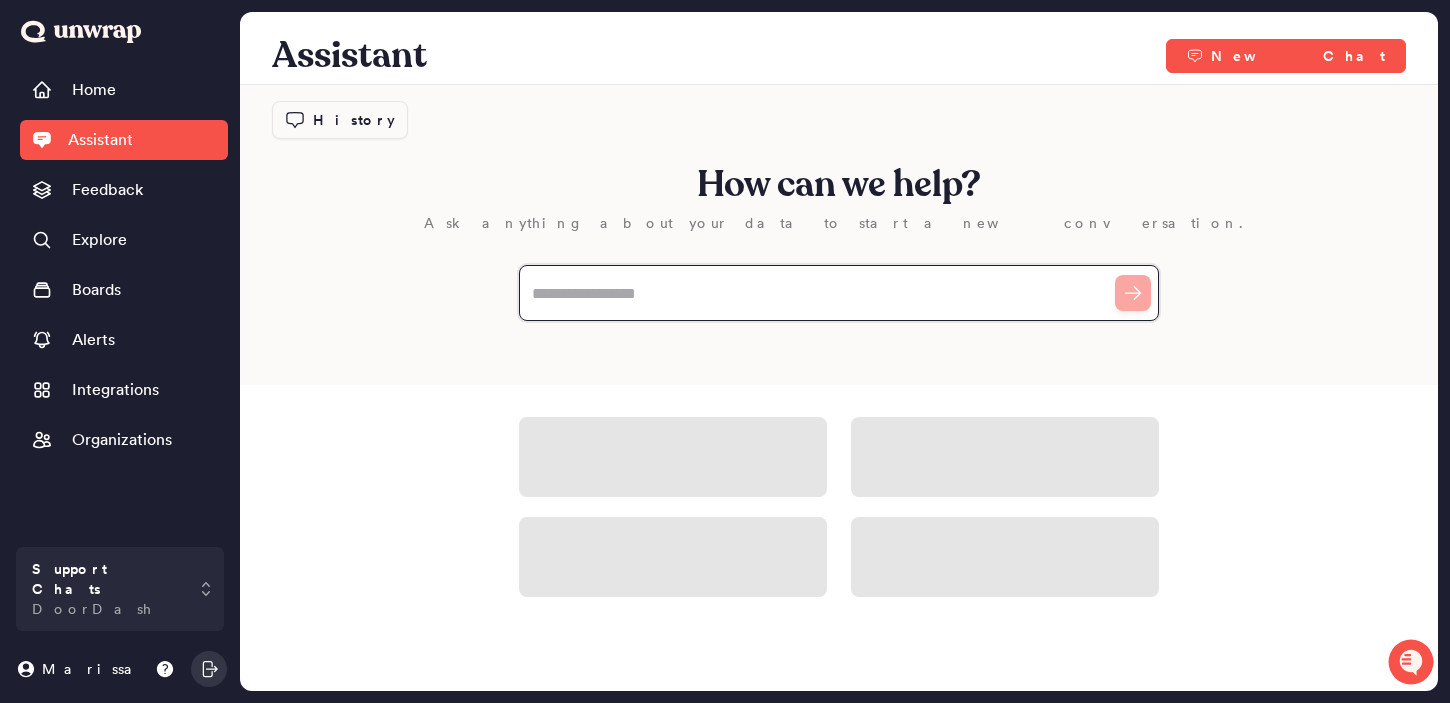 click at bounding box center (839, 293) 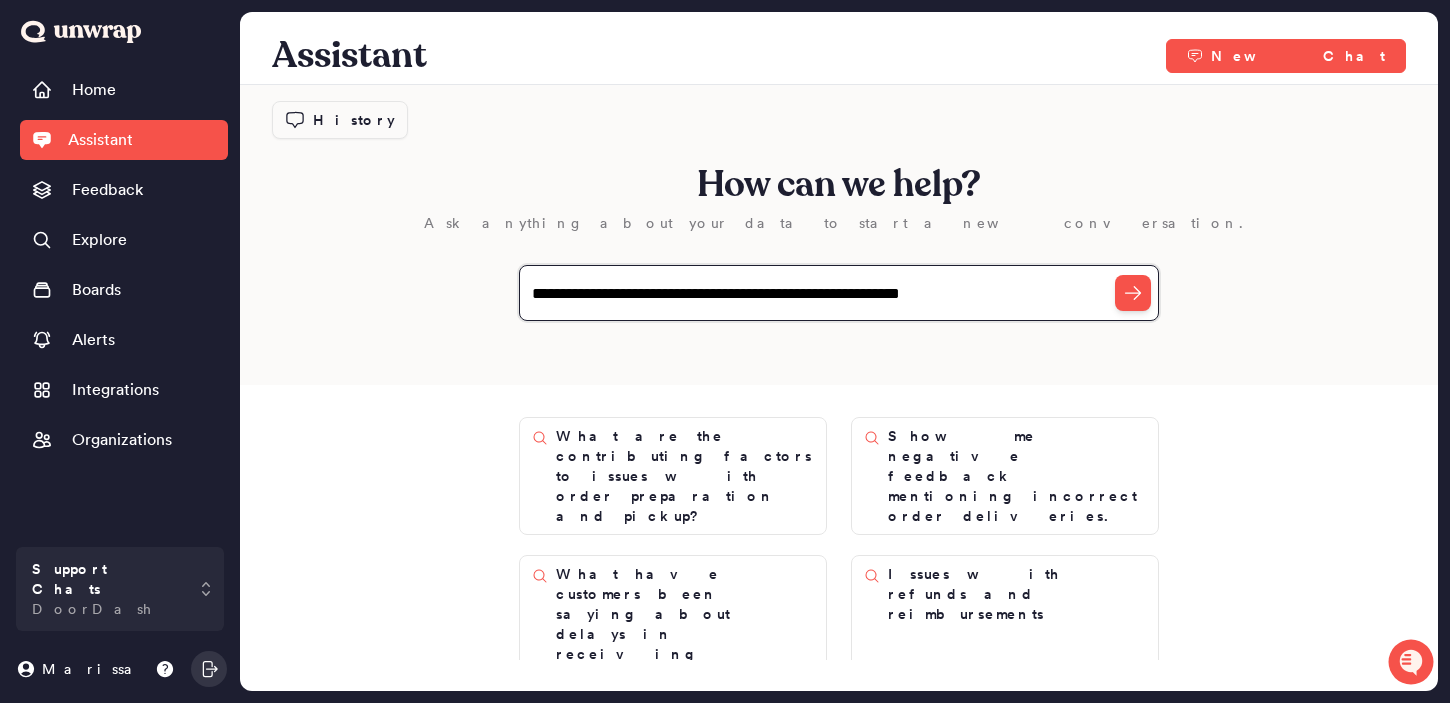 type on "**********" 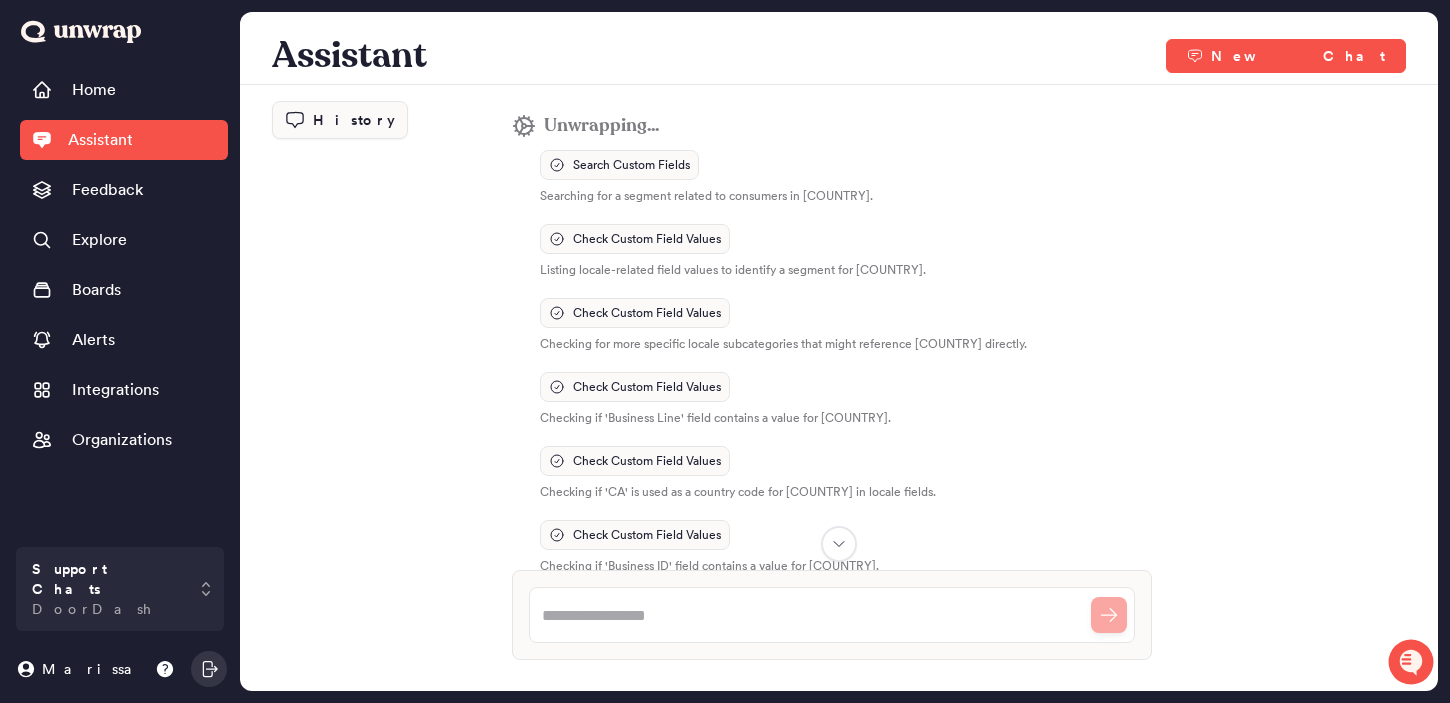 scroll, scrollTop: 0, scrollLeft: 0, axis: both 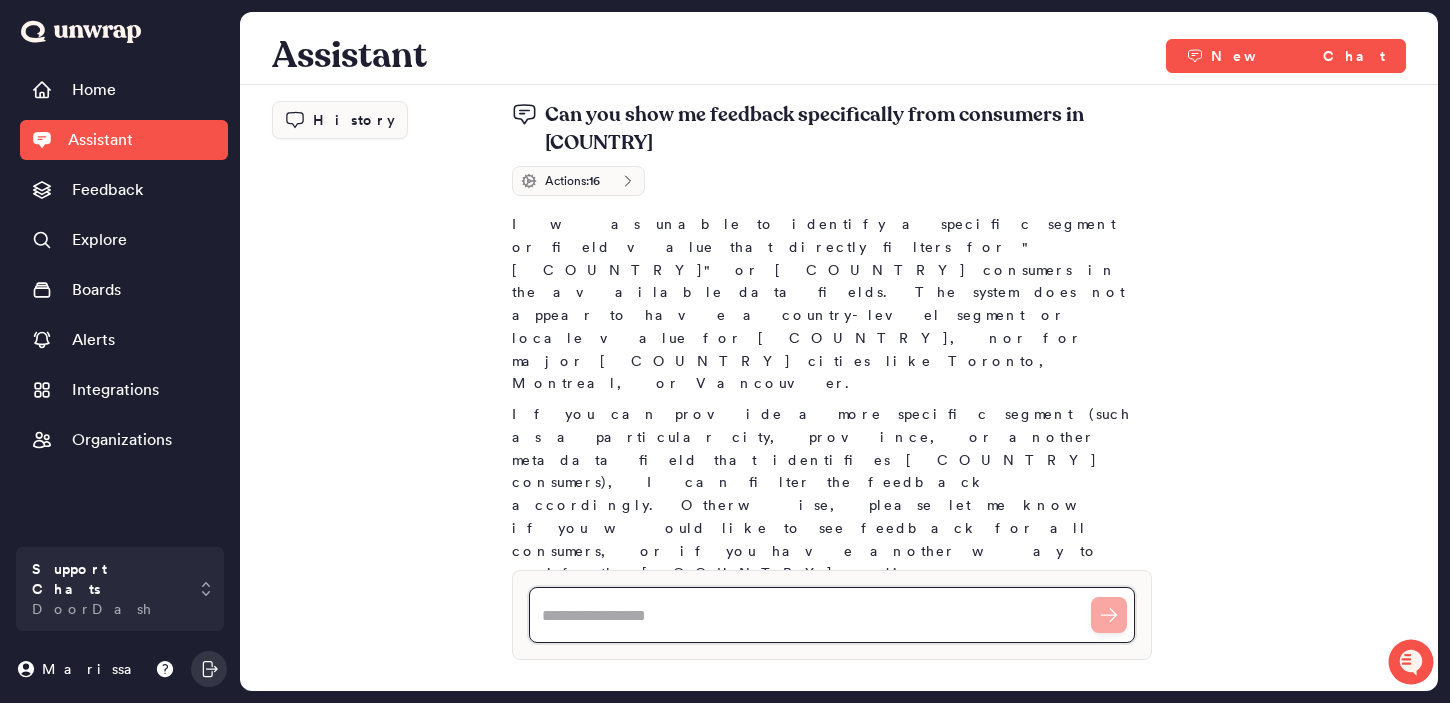 click at bounding box center (832, 615) 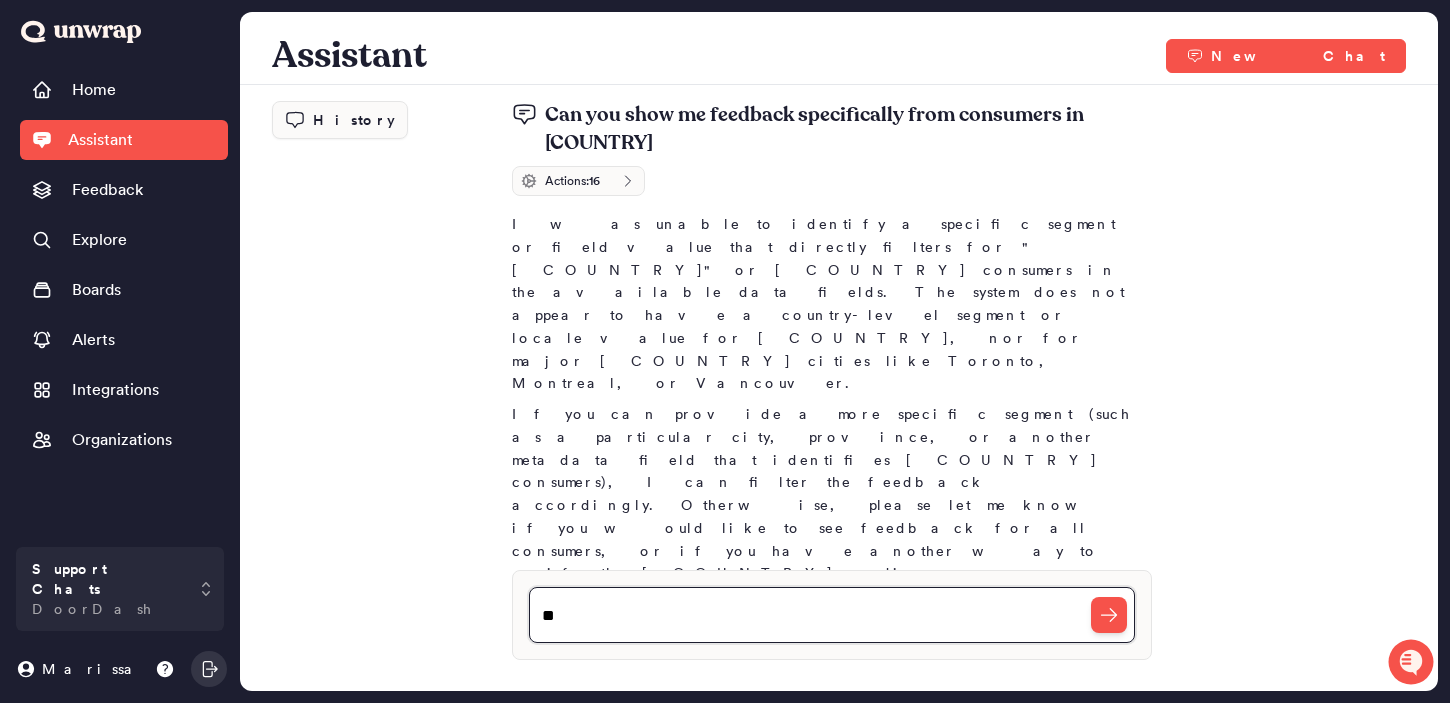 type on "*" 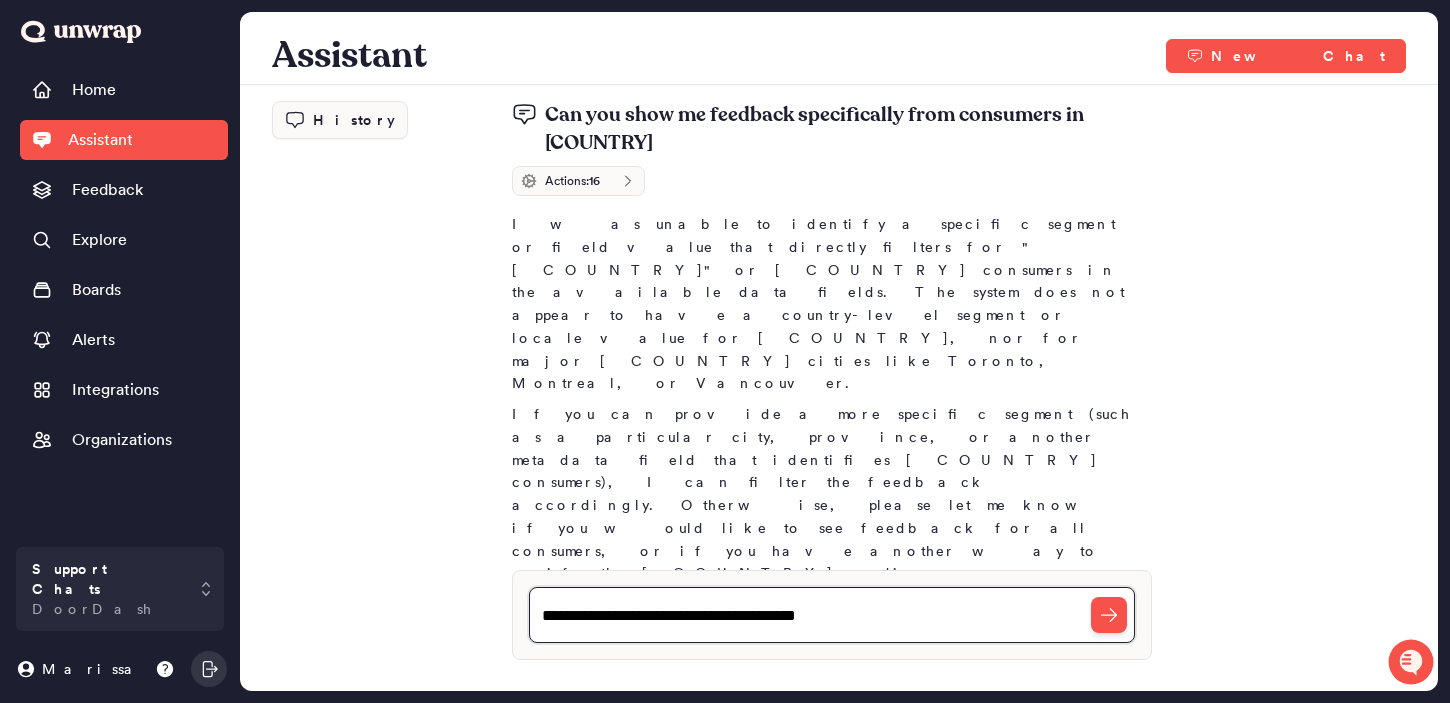 type on "**********" 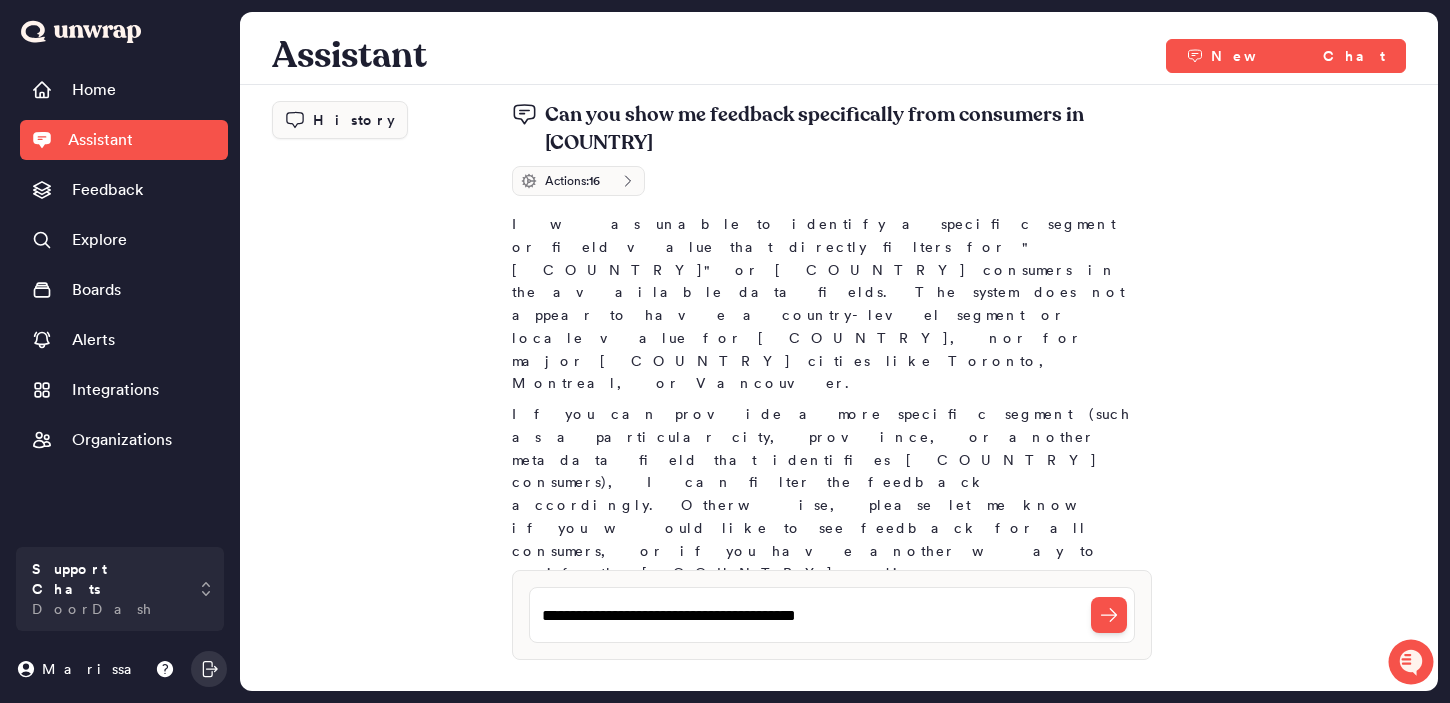 type 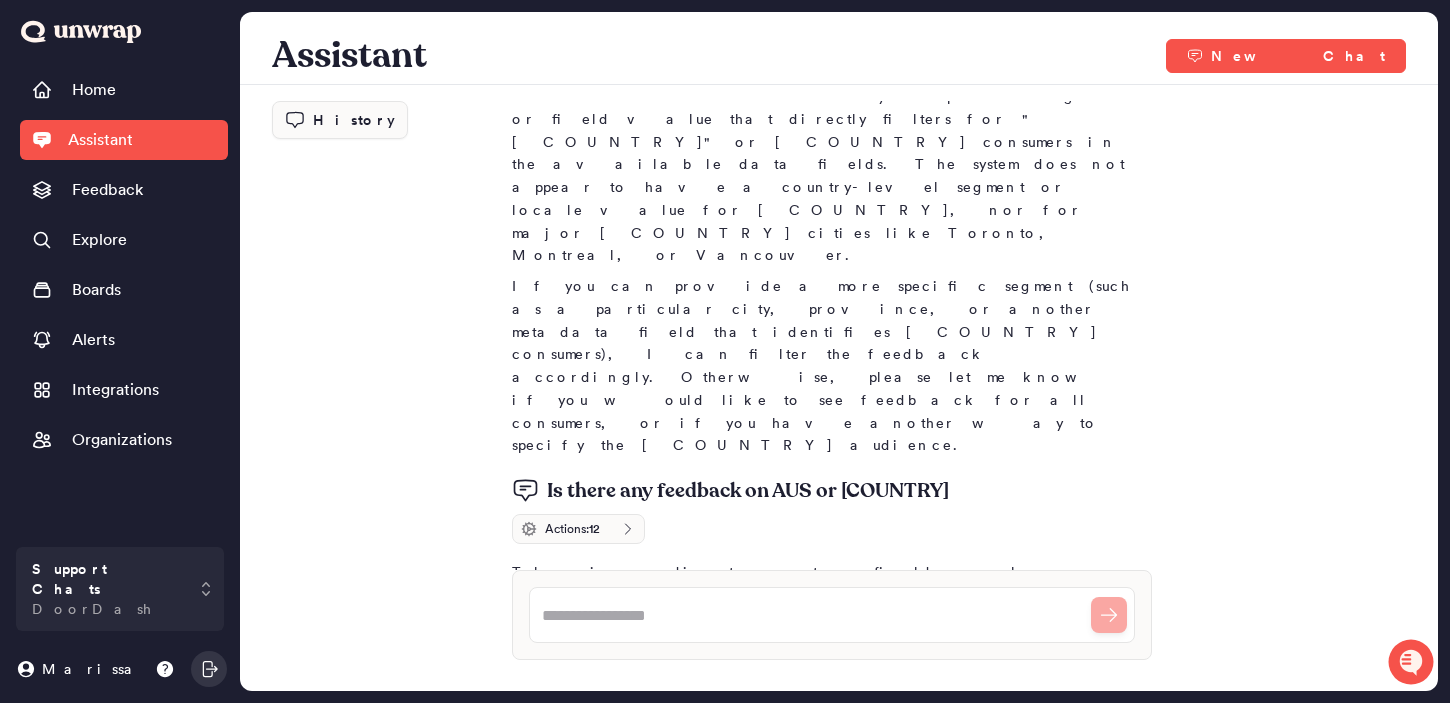 scroll, scrollTop: 85, scrollLeft: 0, axis: vertical 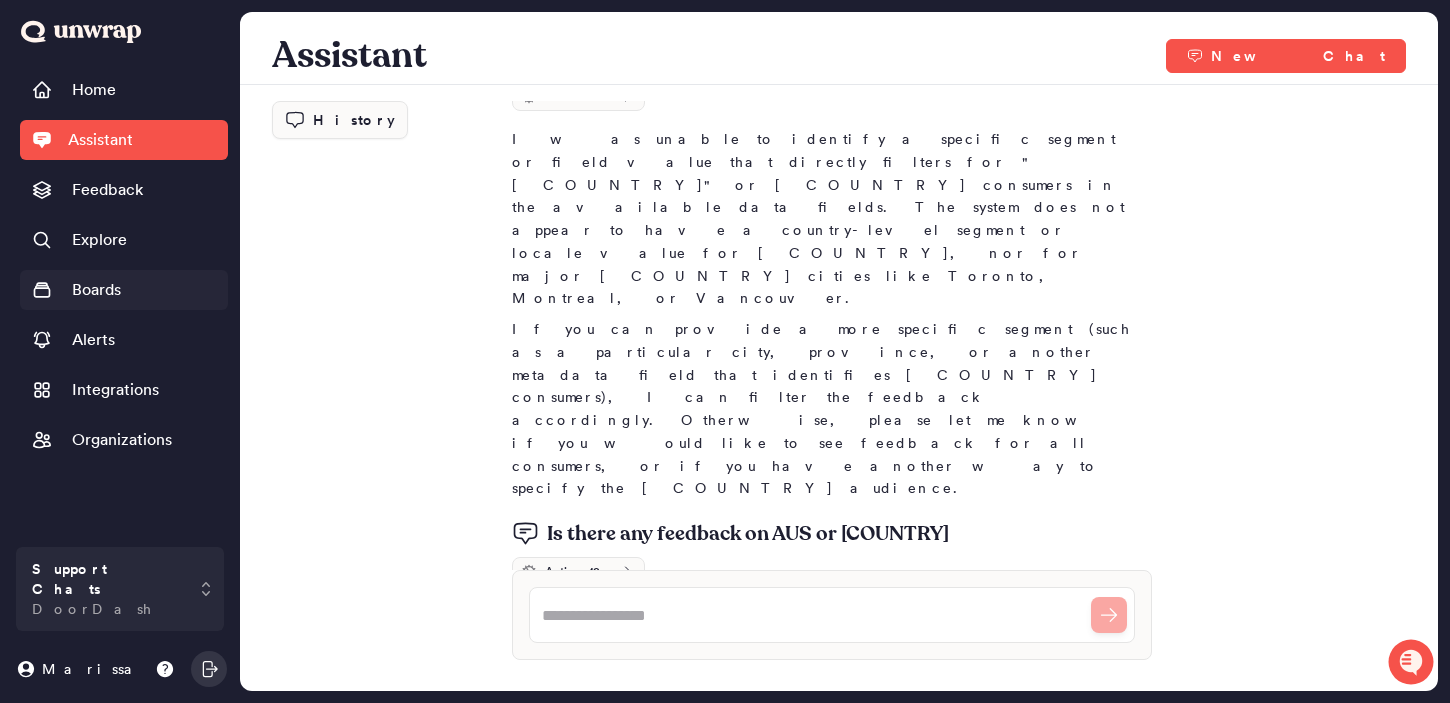 click on "Boards" at bounding box center (124, 290) 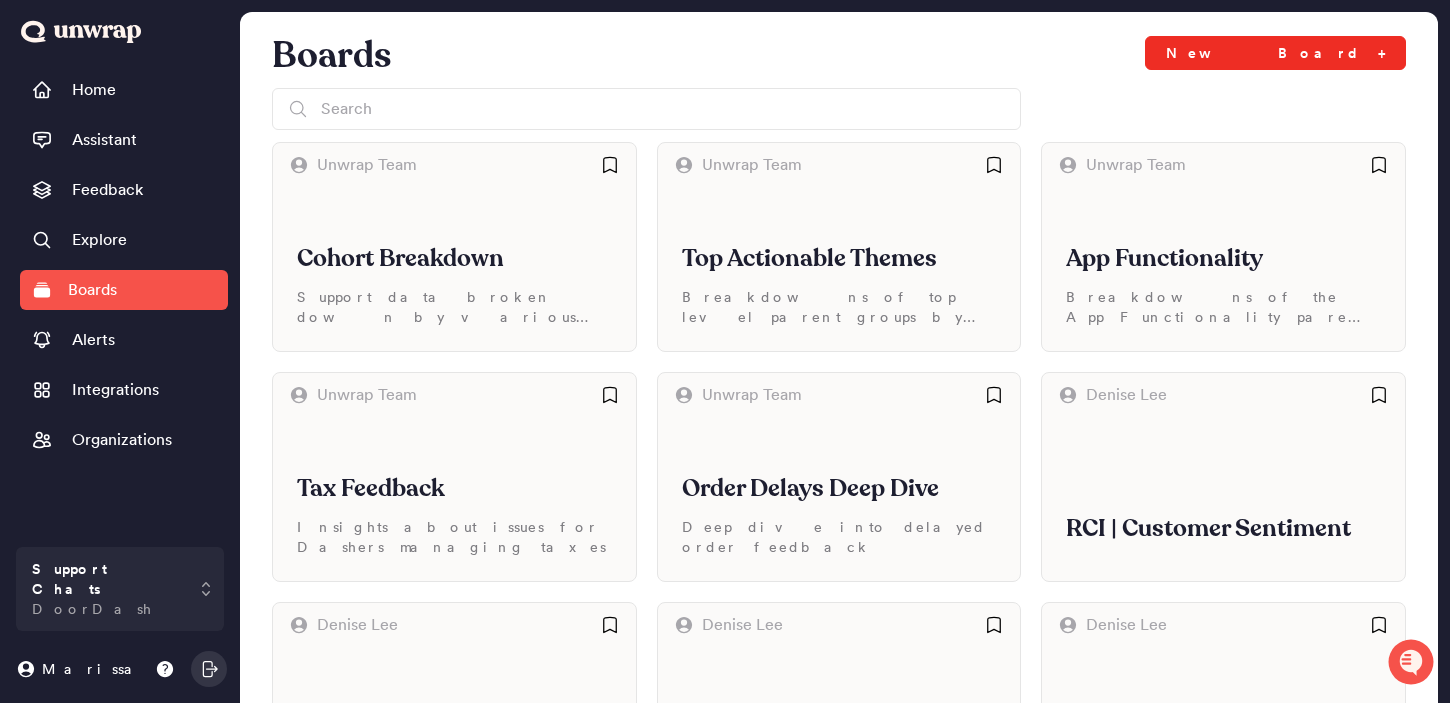 click on "New Board +" at bounding box center [1275, 53] 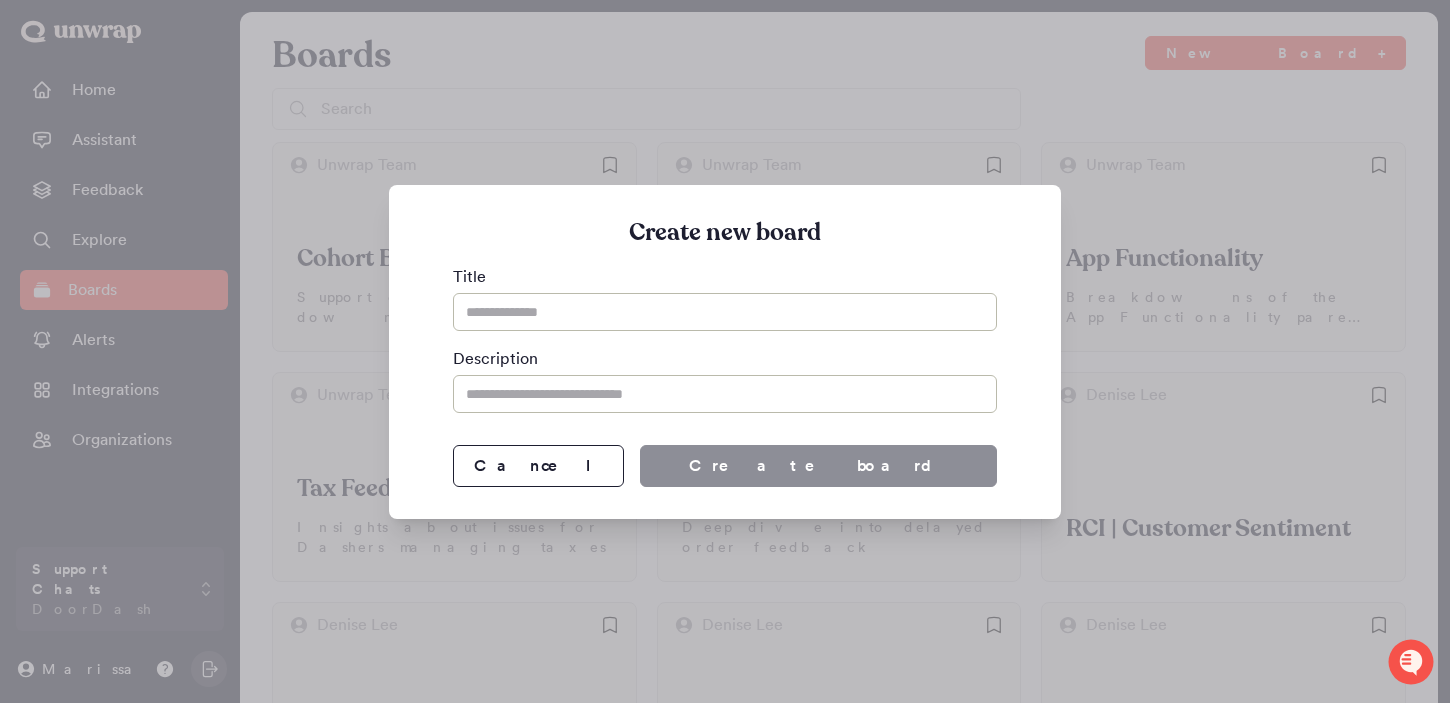 click at bounding box center [725, 312] 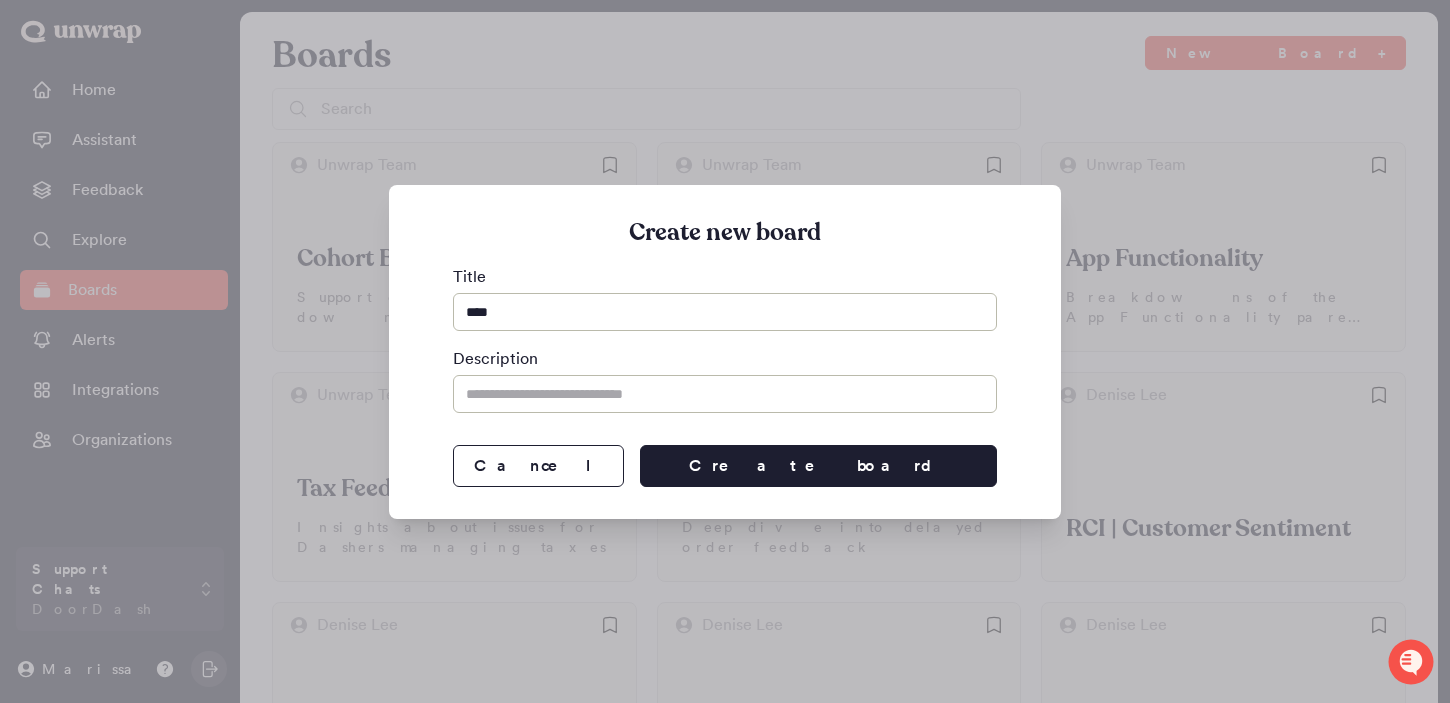 type on "****" 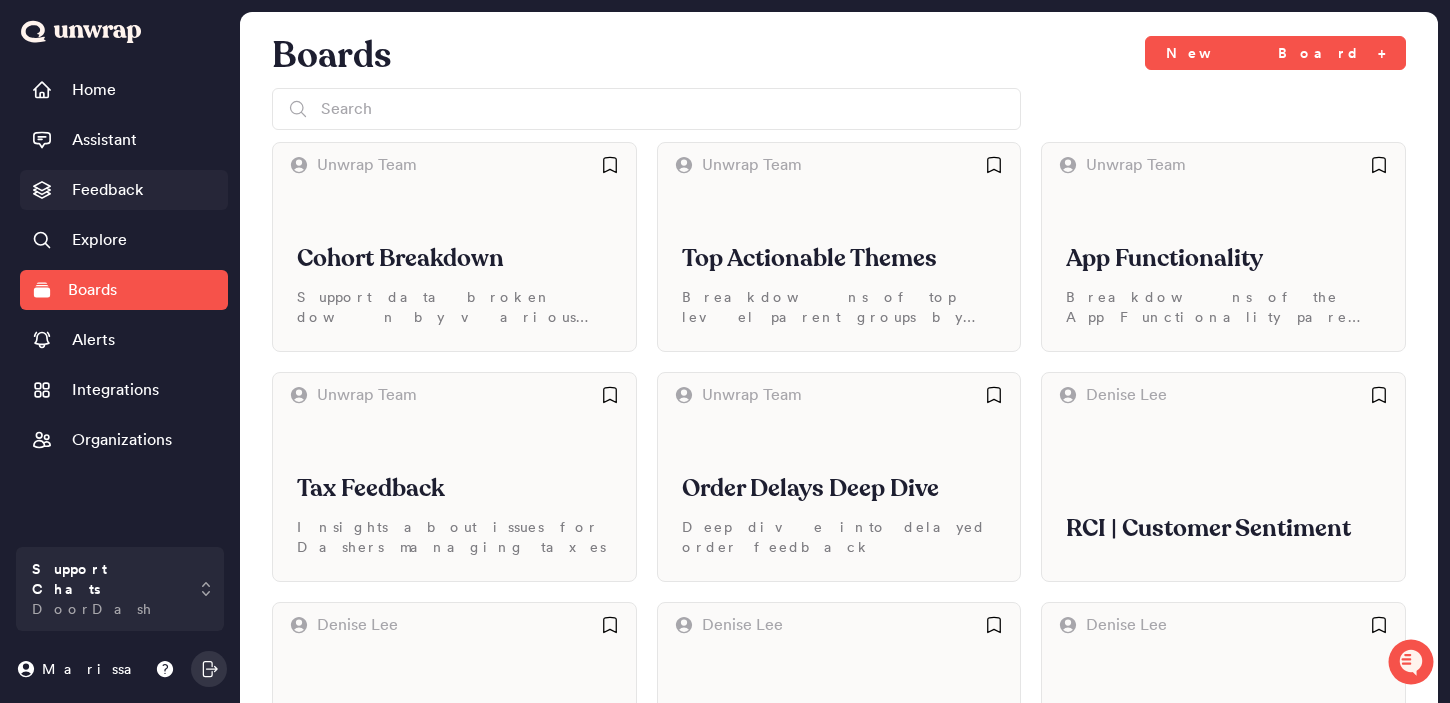 click on "Feedback" at bounding box center [107, 190] 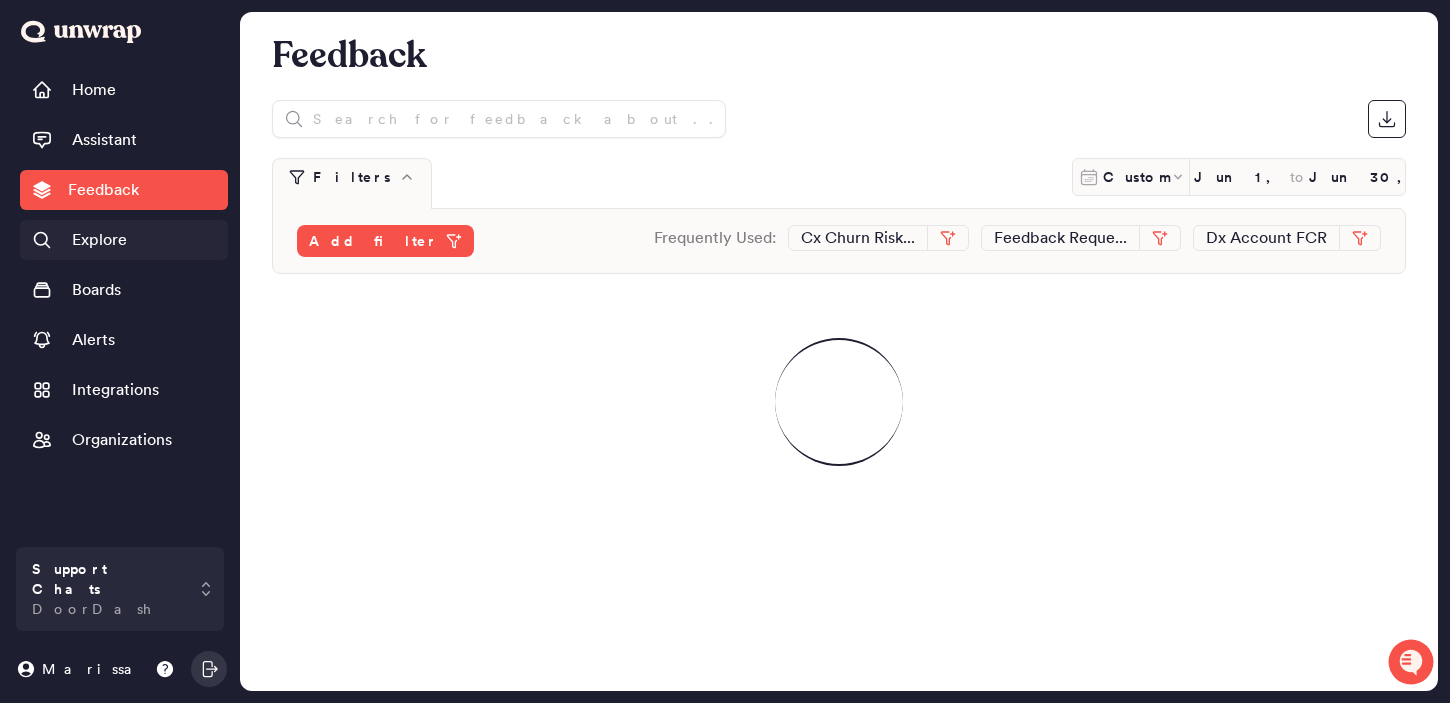 click on "Explore" at bounding box center (124, 240) 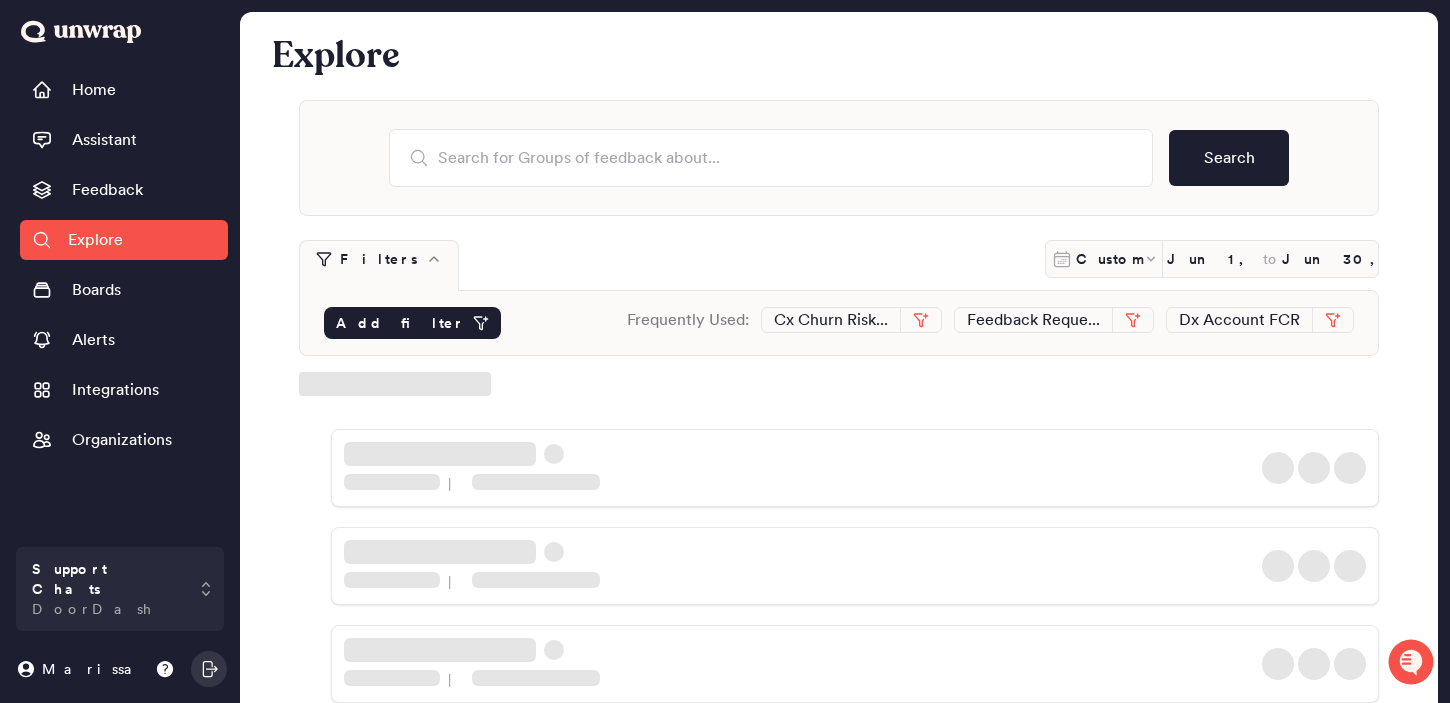 click on "Add filter" at bounding box center [400, 323] 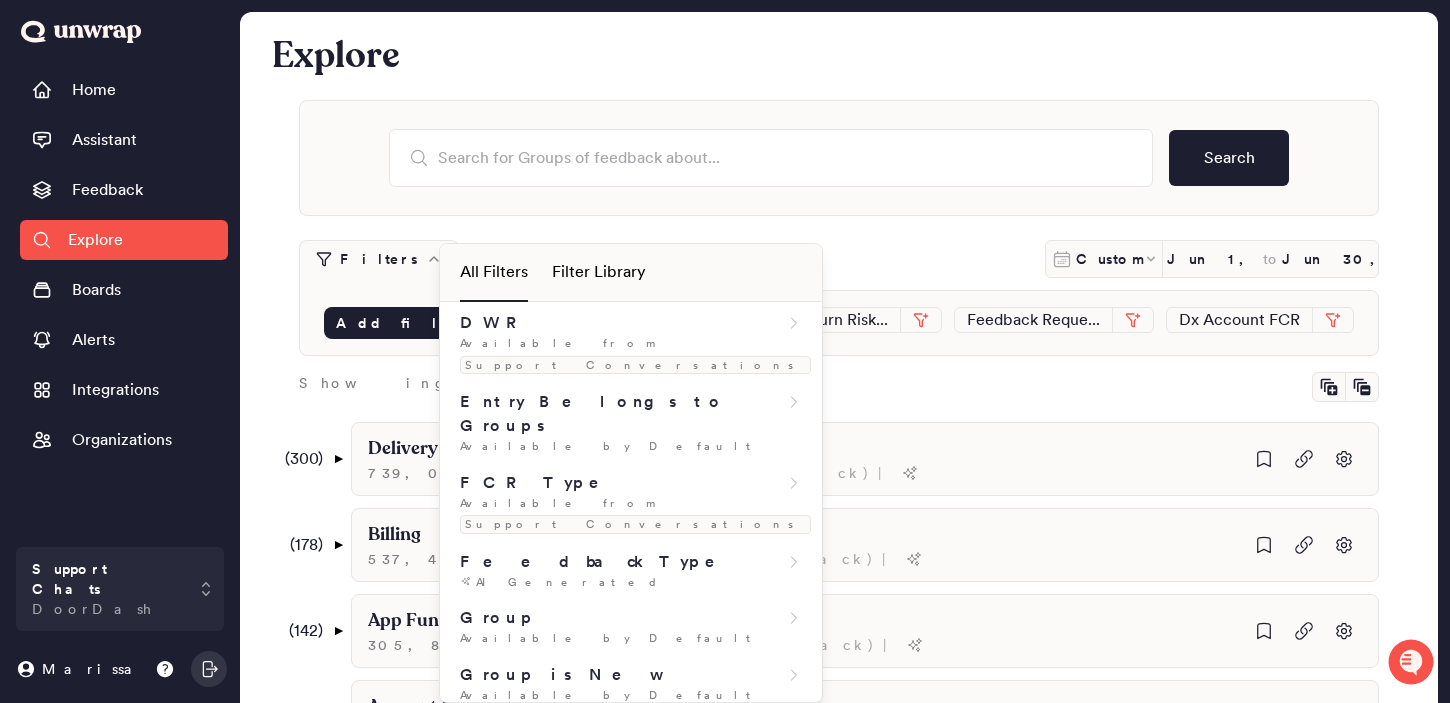 scroll, scrollTop: 1396, scrollLeft: 0, axis: vertical 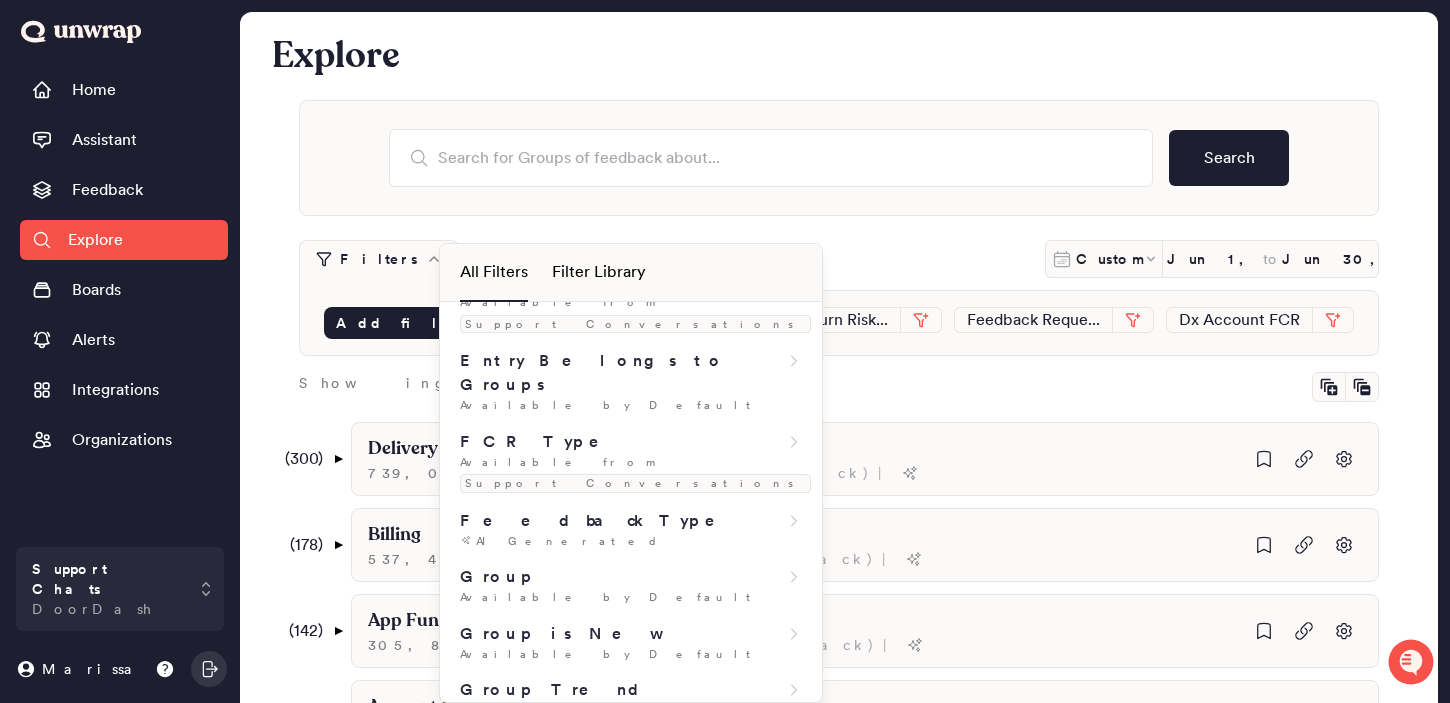 click on "Initial Queue" at bounding box center (631, 803) 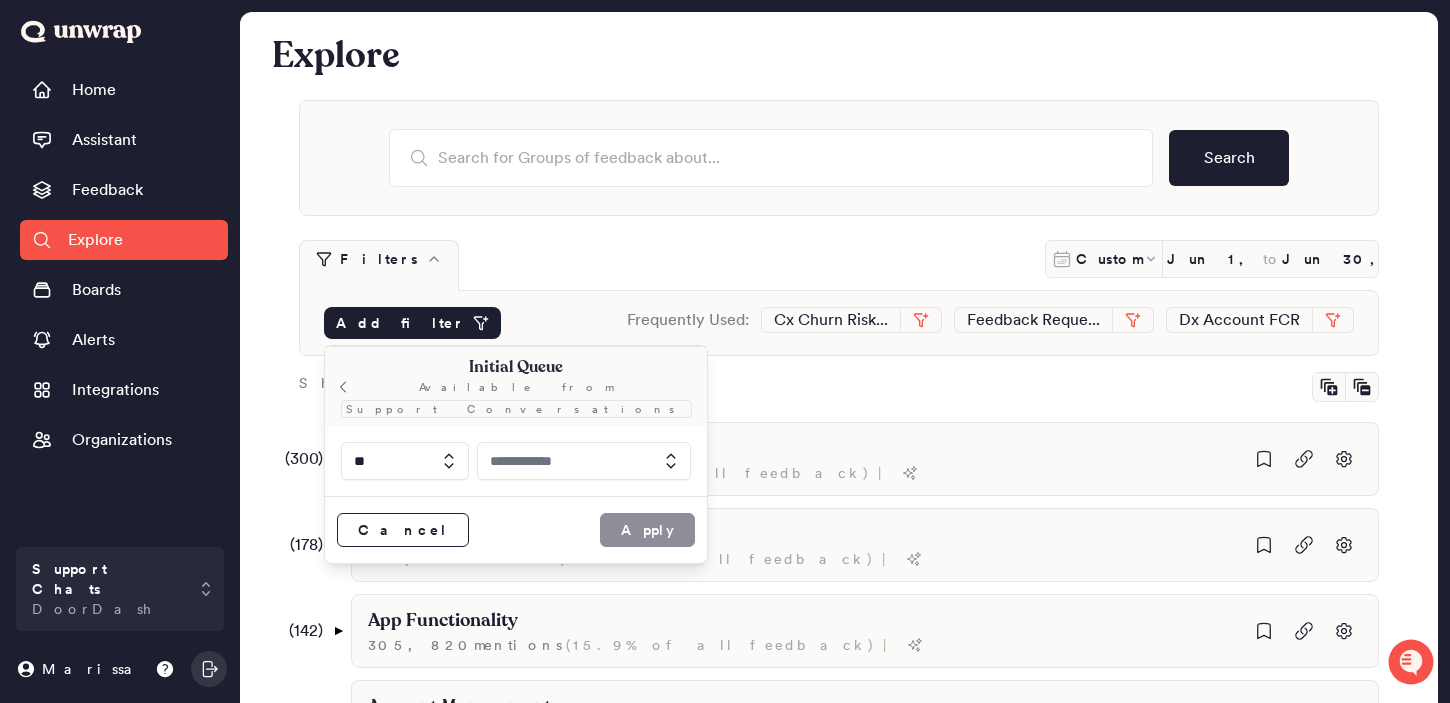 click at bounding box center (584, 461) 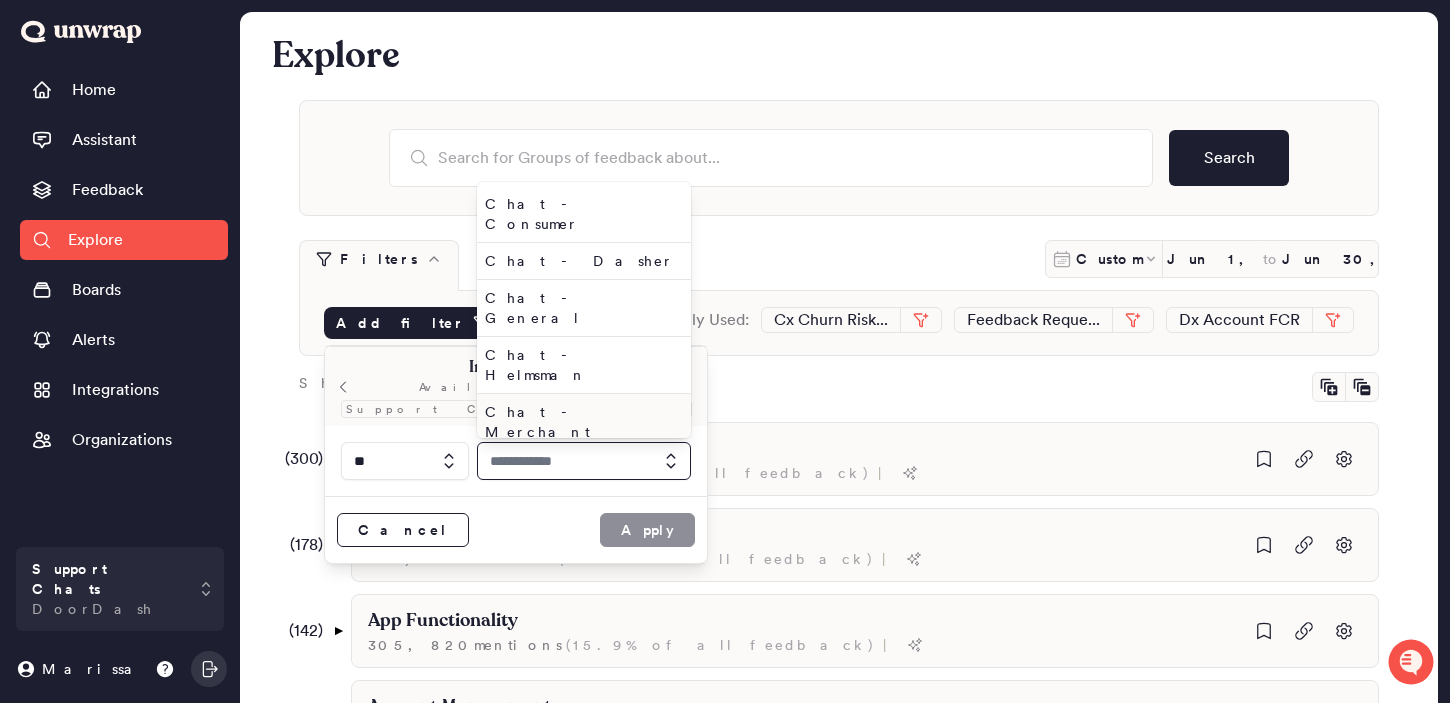 scroll, scrollTop: 121, scrollLeft: 0, axis: vertical 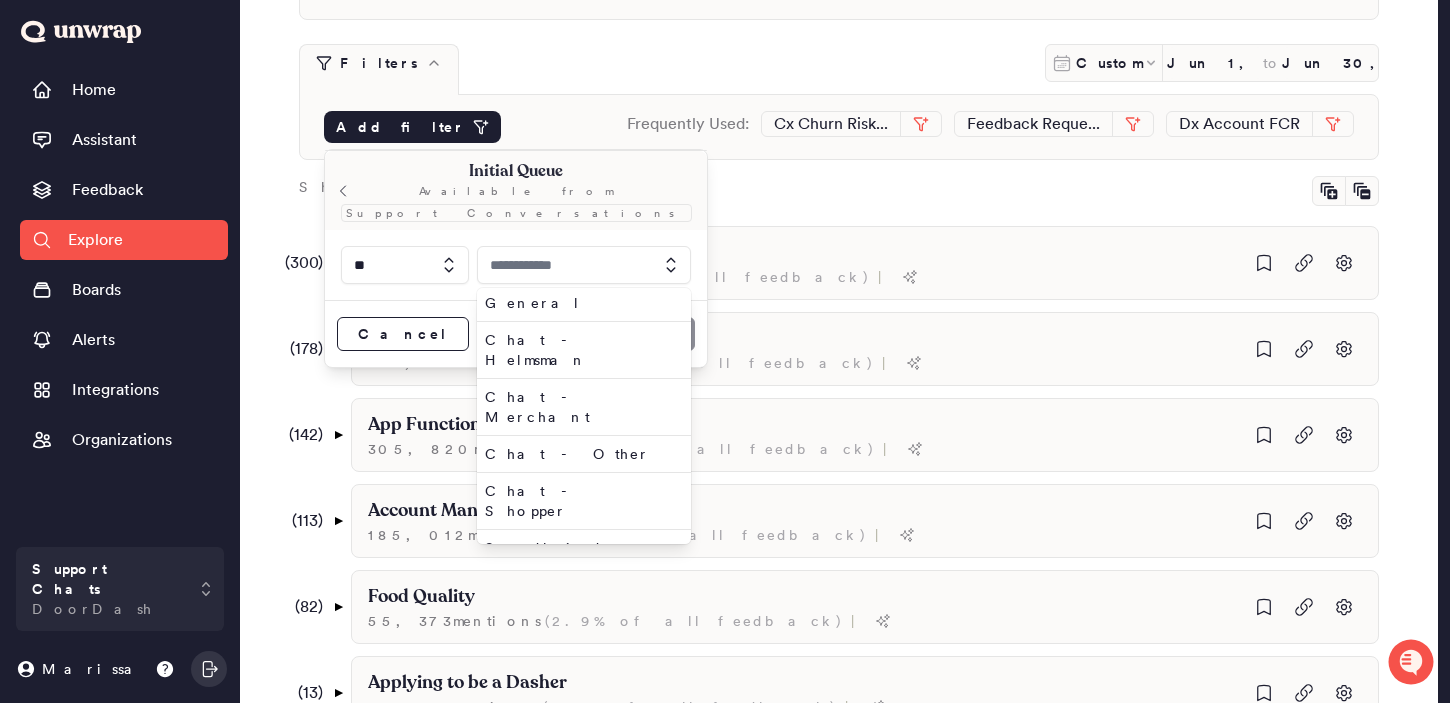 click on "Sendbird - Cx - Canada (FR)" at bounding box center [580, 635] 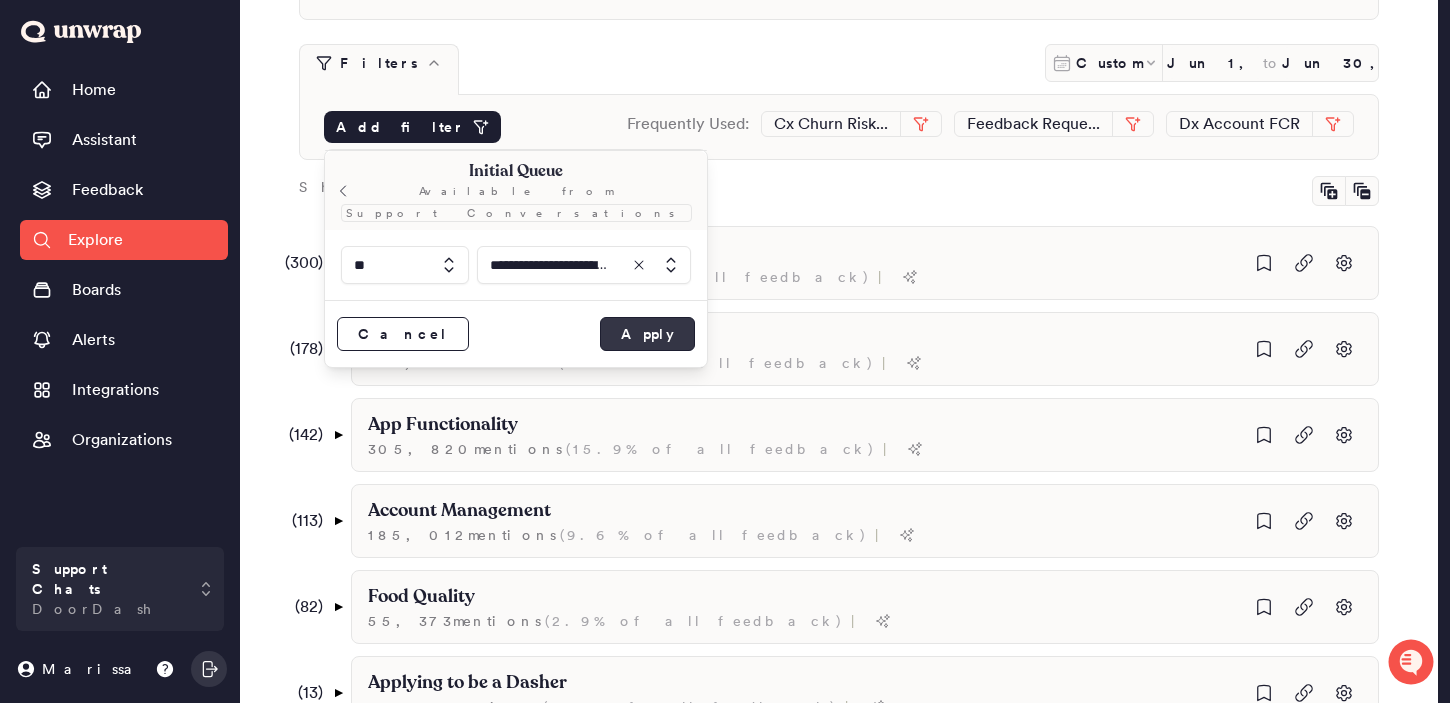 click on "Apply" at bounding box center (647, 334) 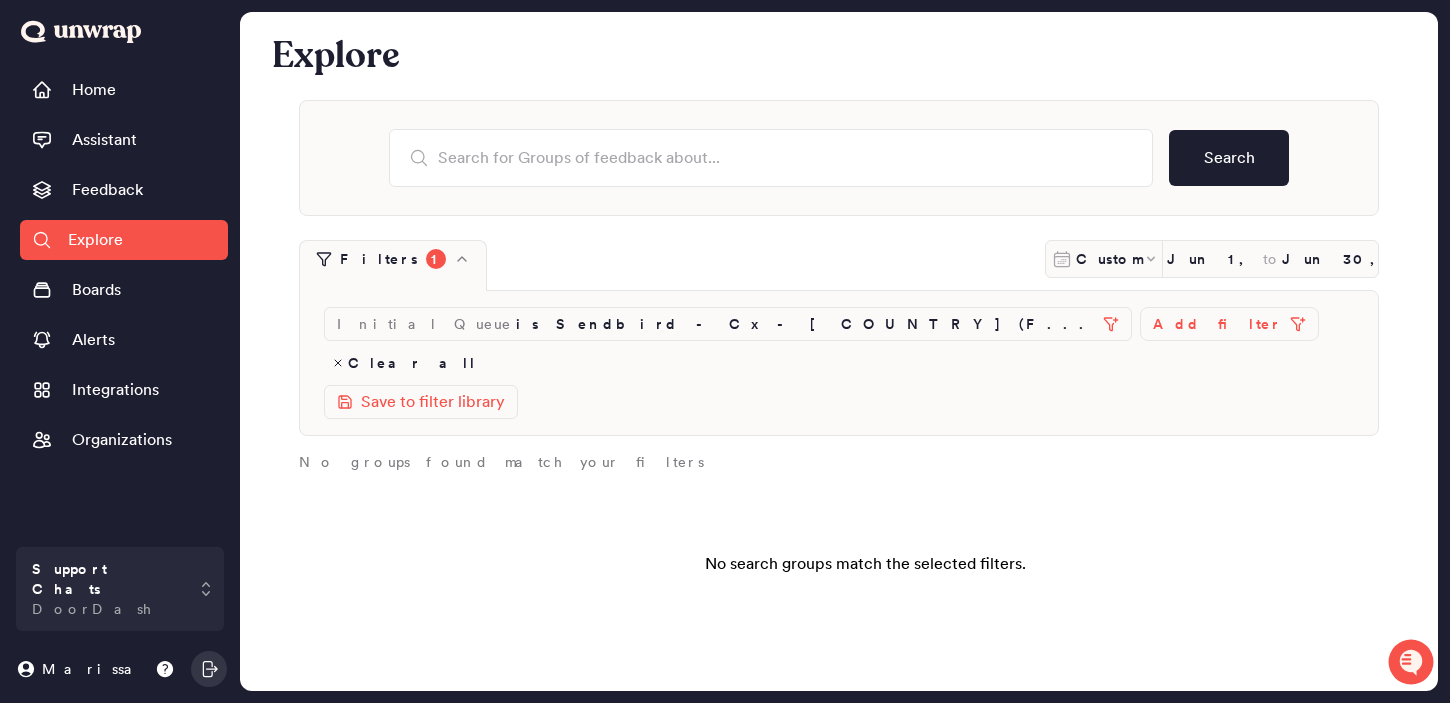 scroll, scrollTop: 68, scrollLeft: 0, axis: vertical 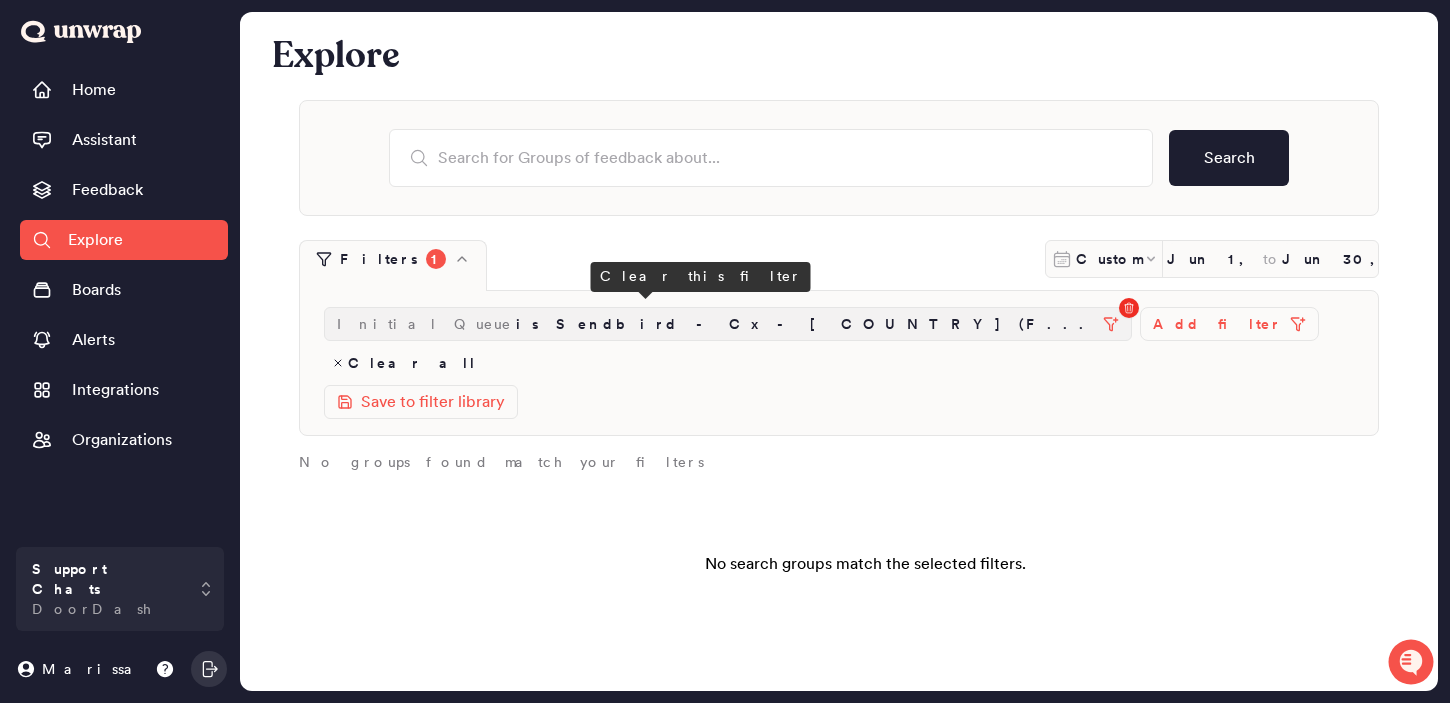 click 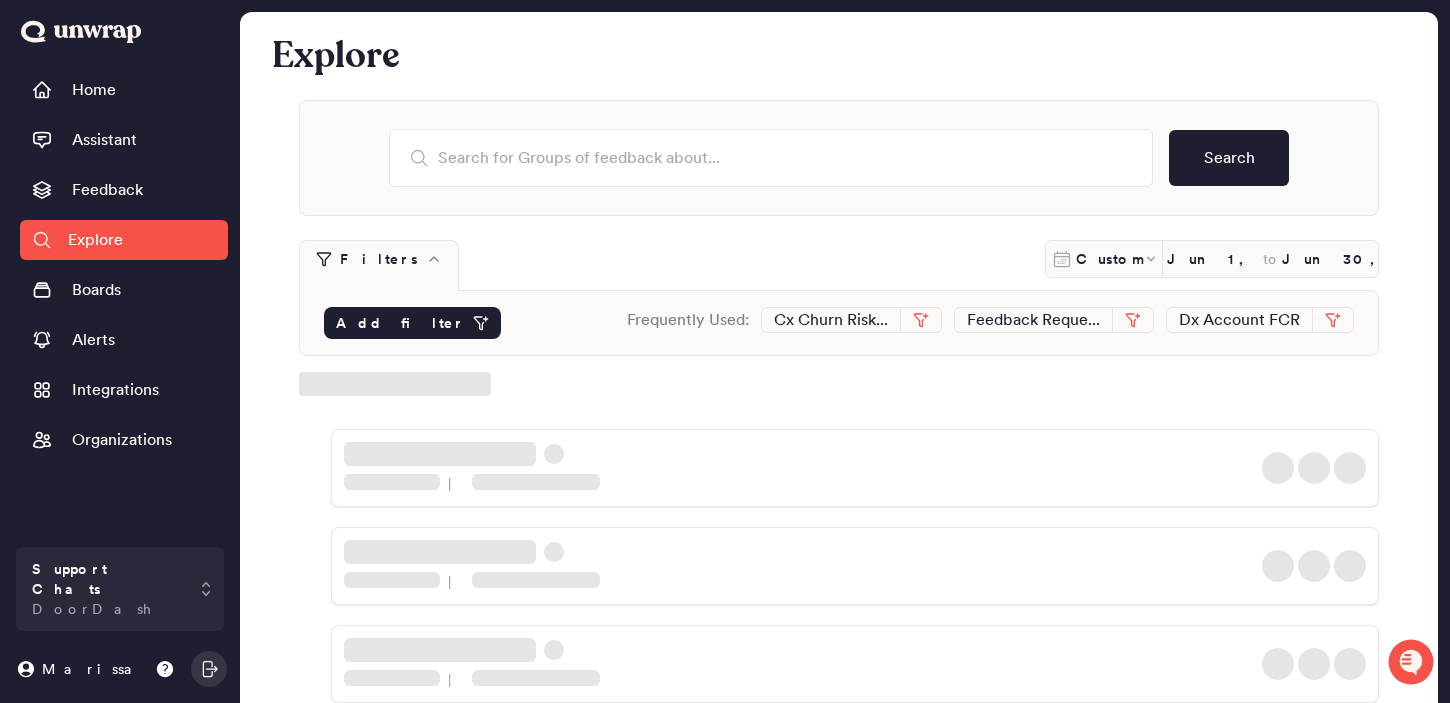 click on "Add filter" at bounding box center [400, 323] 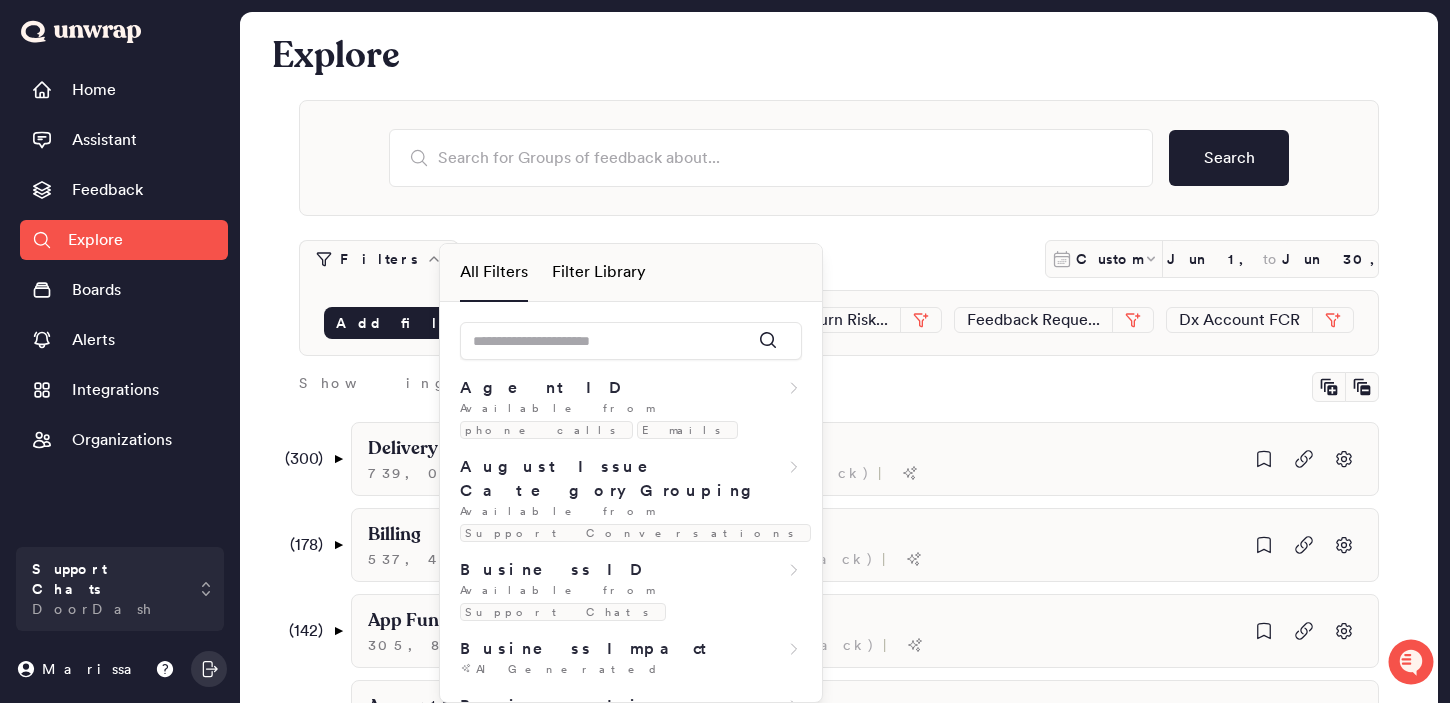 scroll, scrollTop: 2499, scrollLeft: 0, axis: vertical 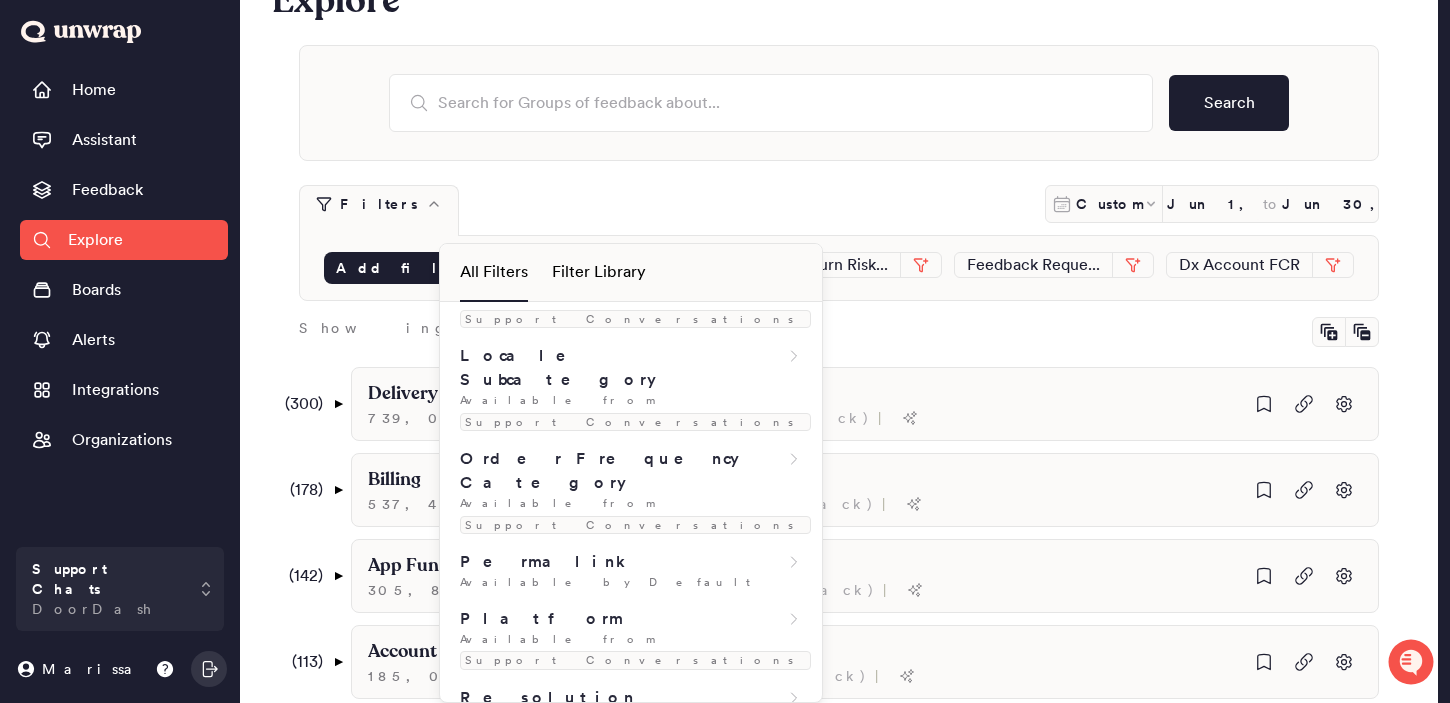 click on "All Filters" at bounding box center (494, 273) 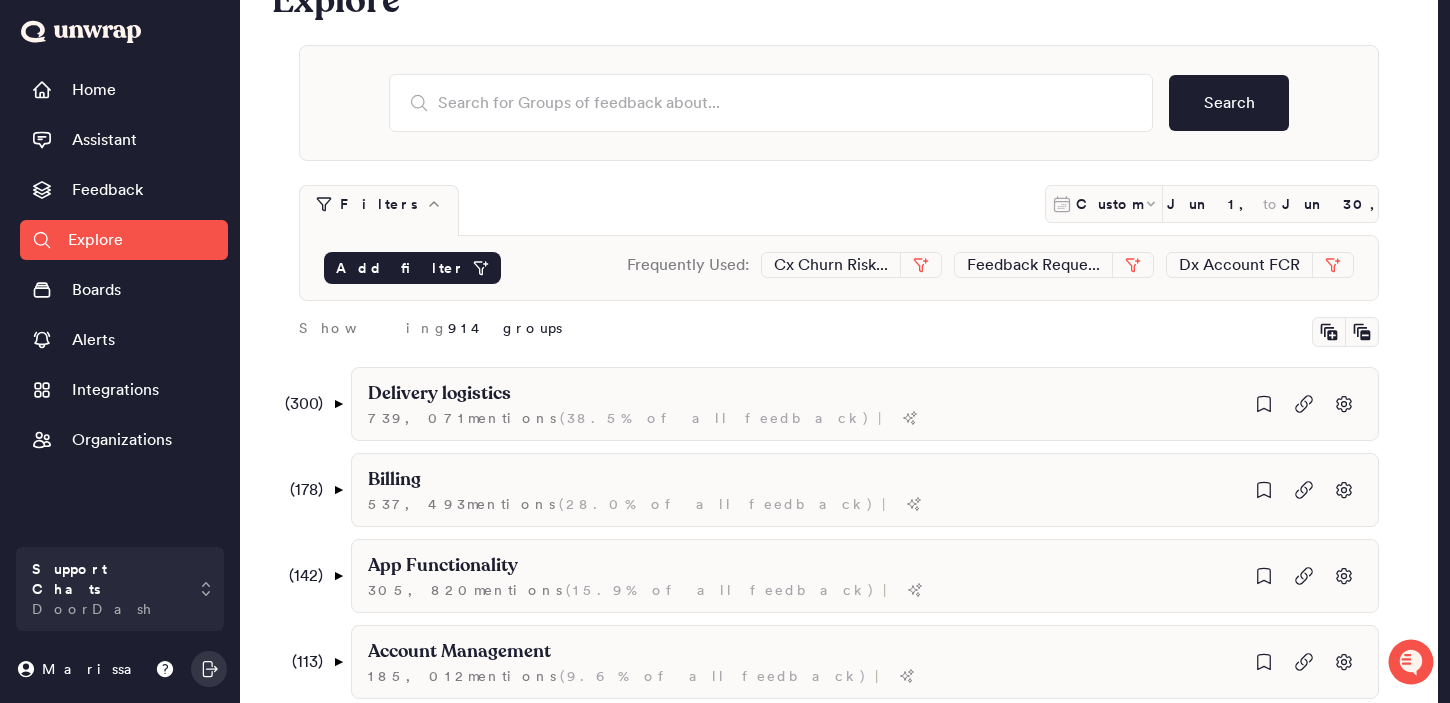 click on "Add filter" at bounding box center [400, 268] 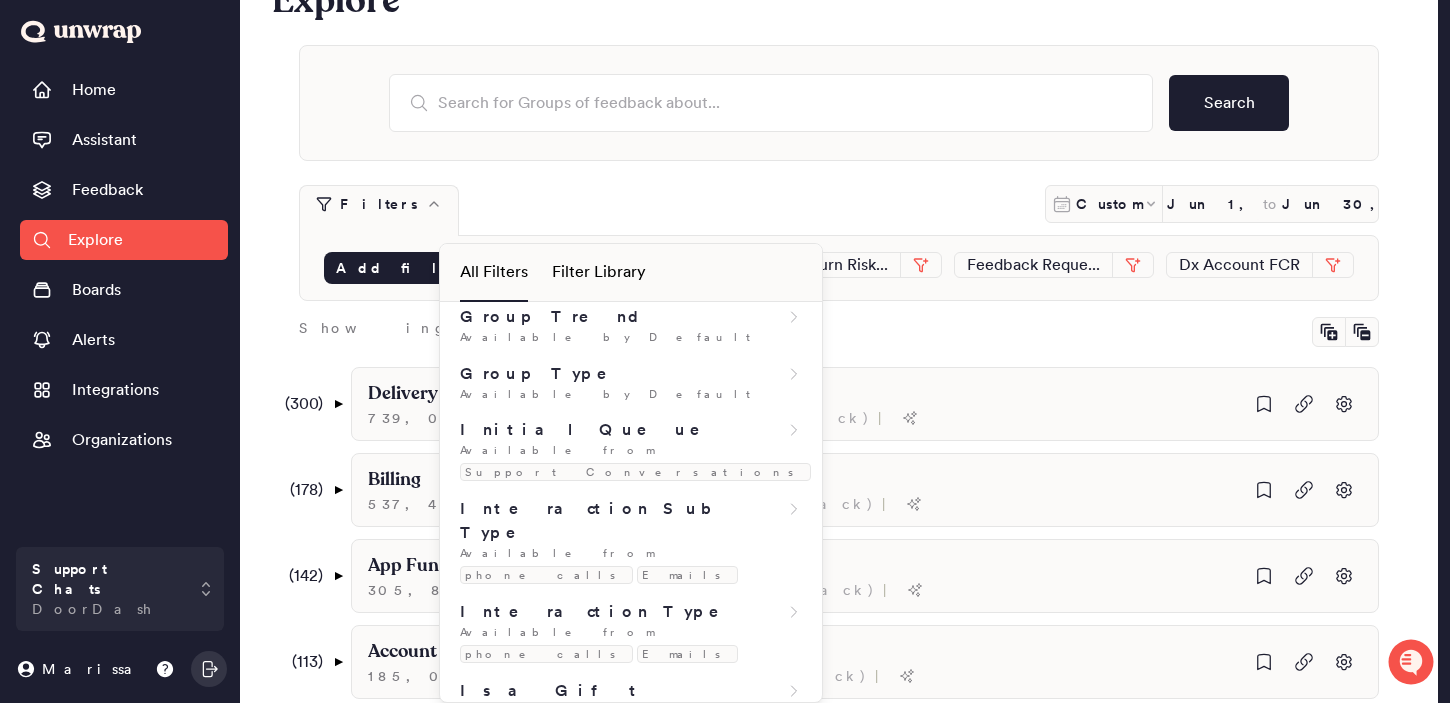 scroll, scrollTop: 1784, scrollLeft: 0, axis: vertical 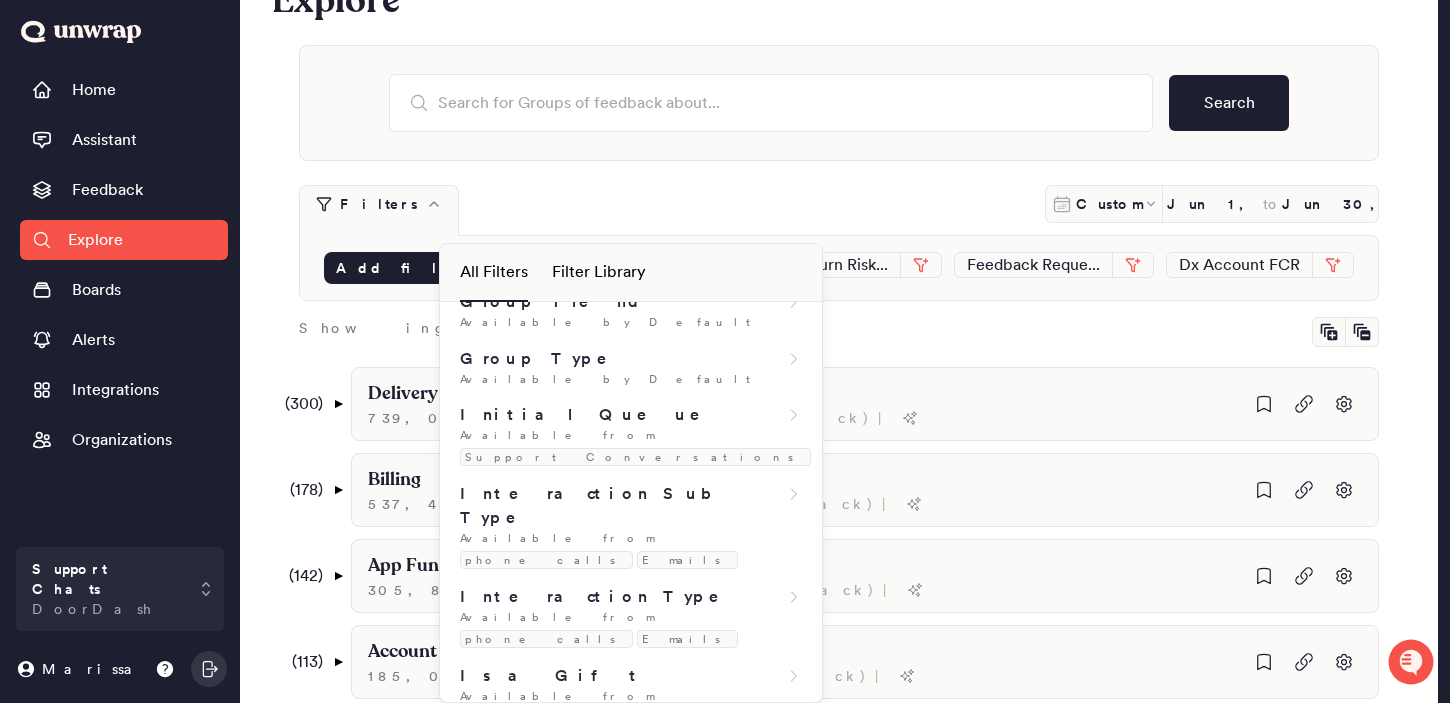click on "Available from" at bounding box center (557, 1012) 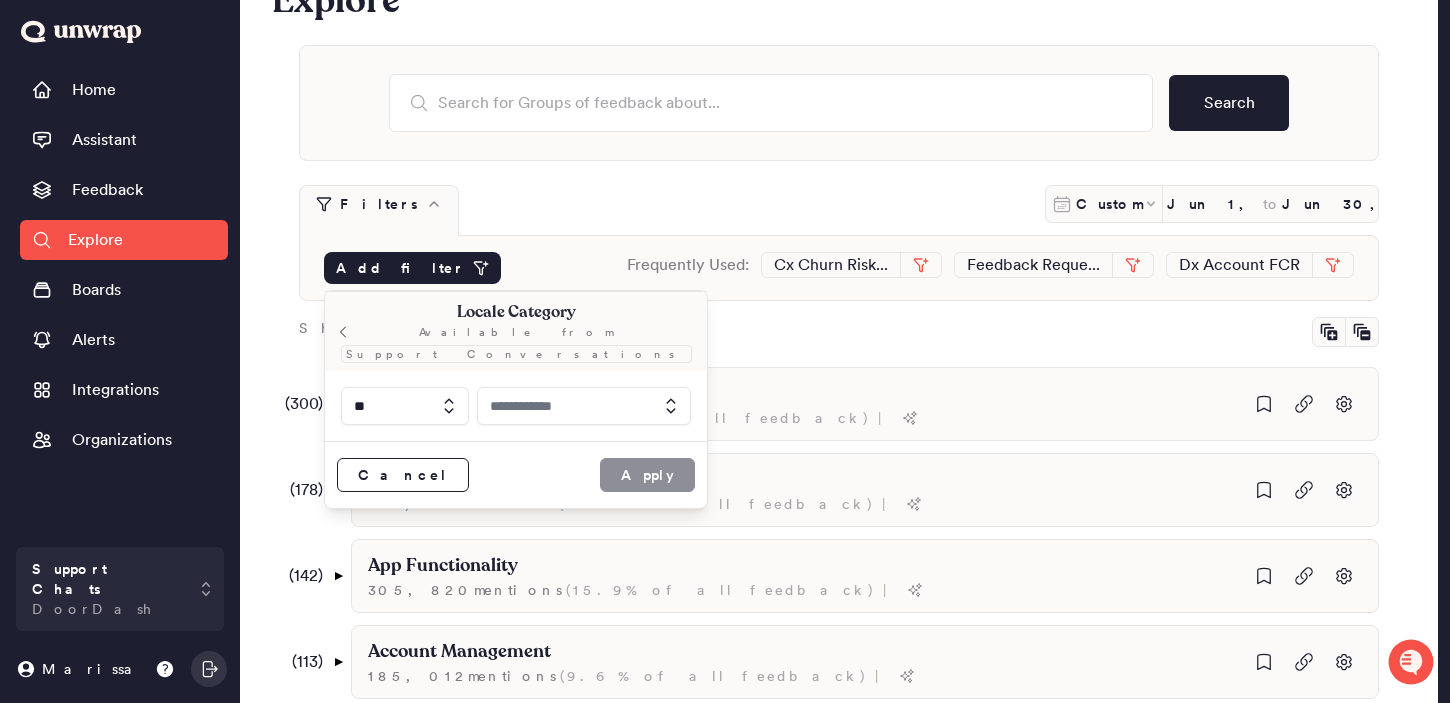 click at bounding box center (584, 406) 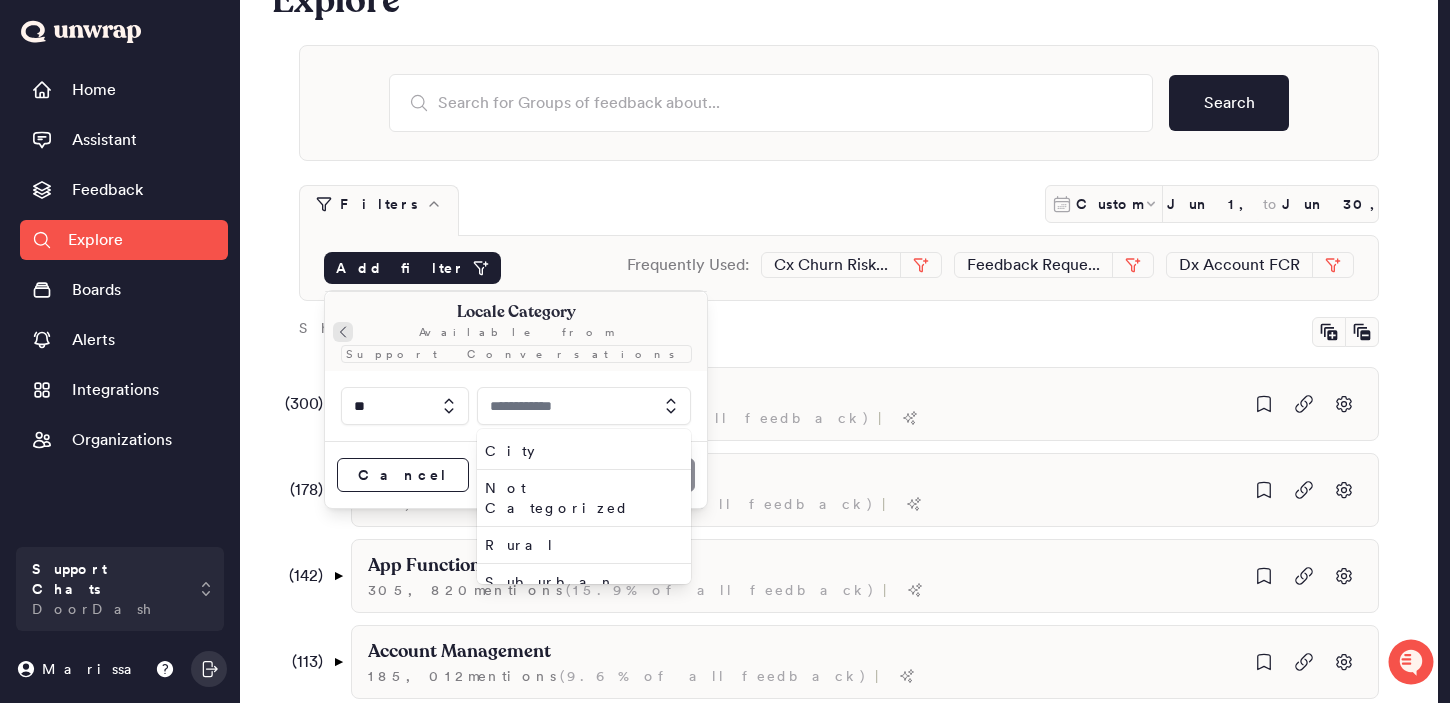 click 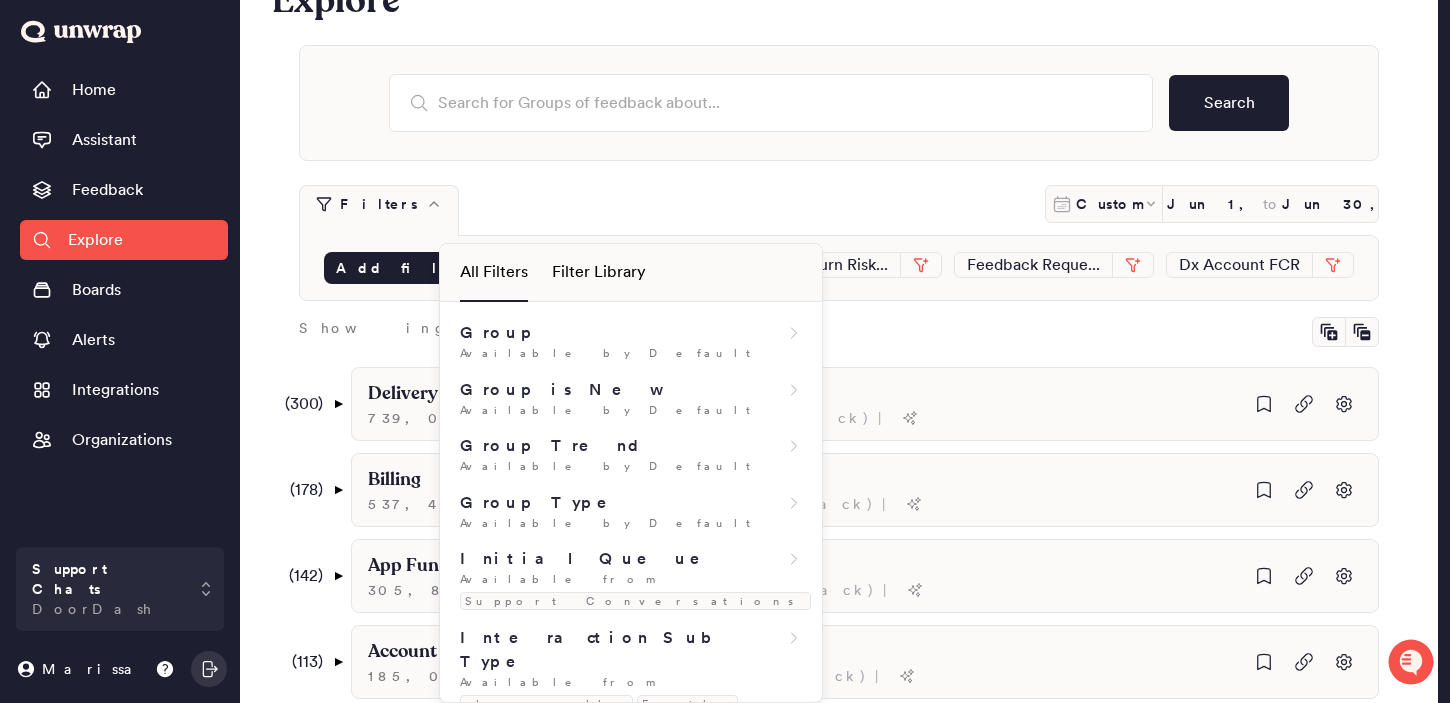 scroll, scrollTop: 1642, scrollLeft: 0, axis: vertical 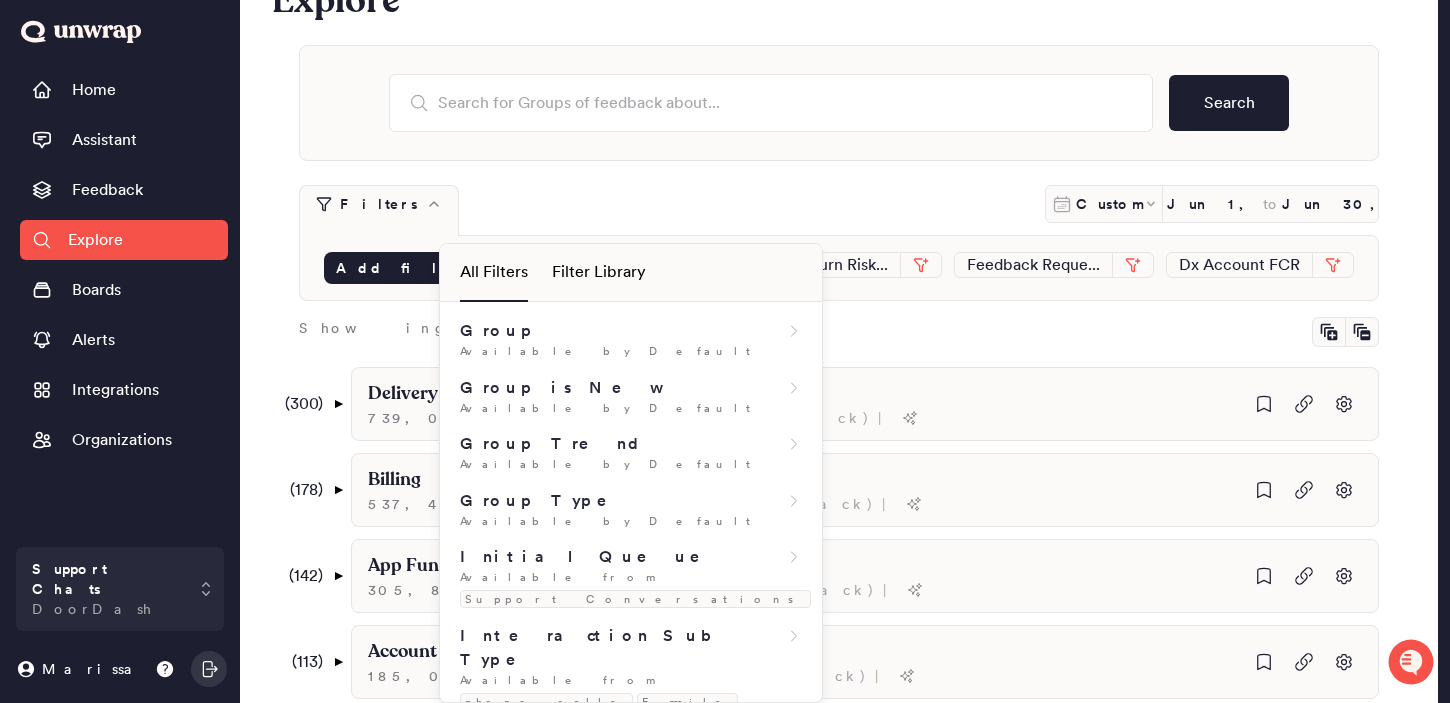 click on "Locale Subcategory" at bounding box center [623, 1225] 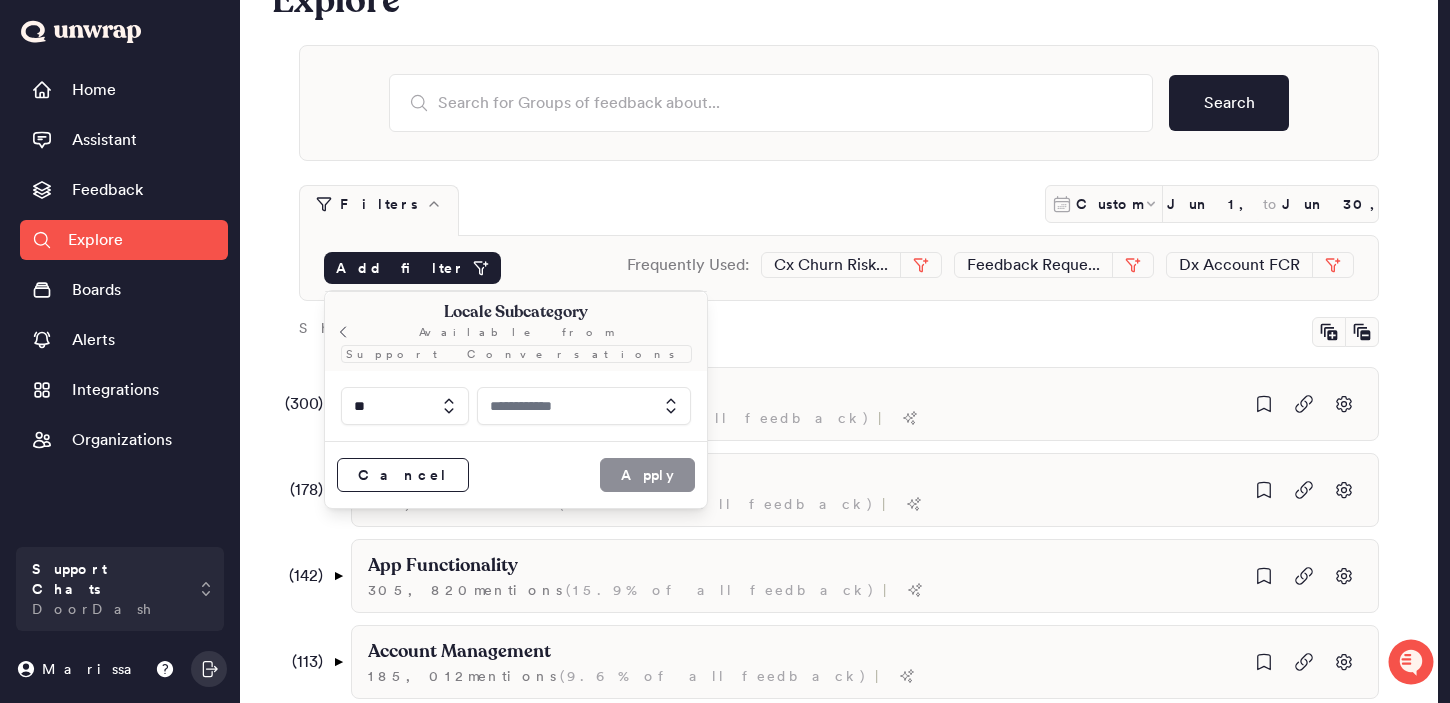 click at bounding box center [584, 406] 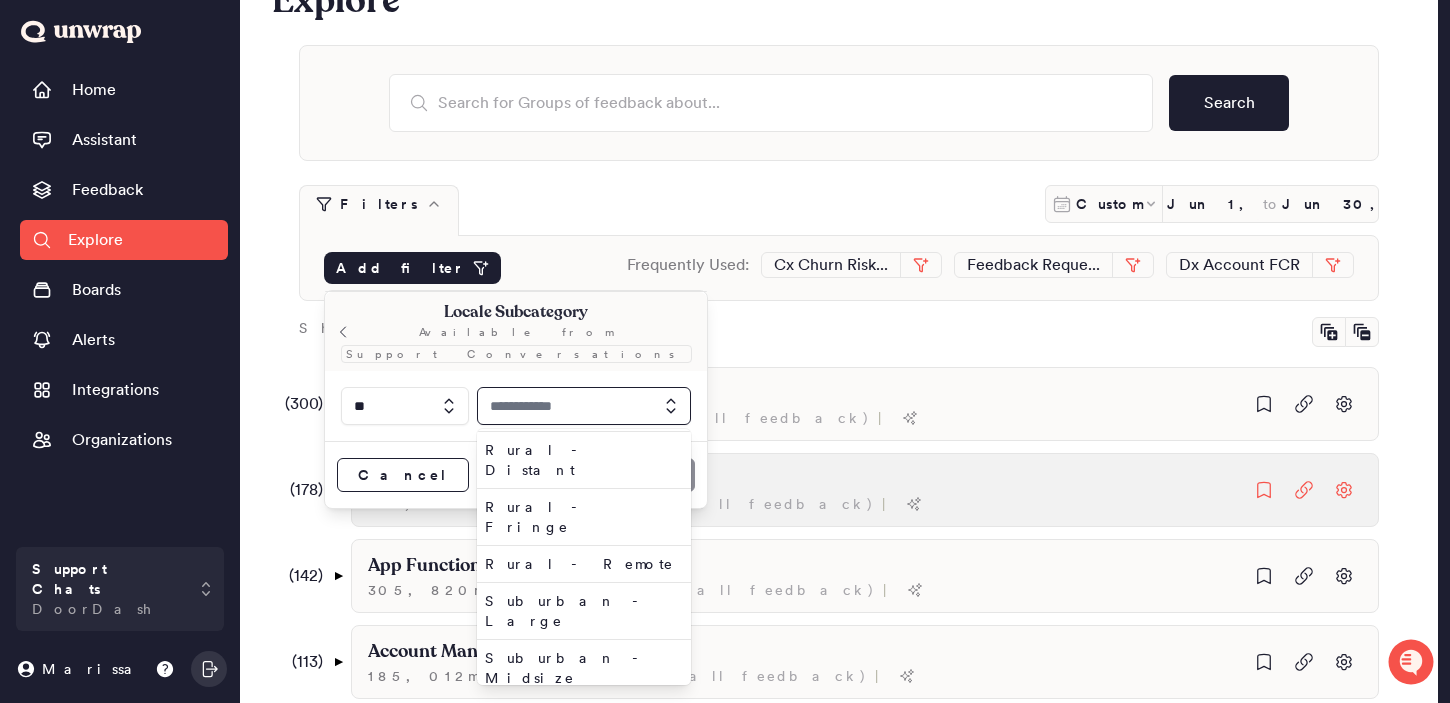 scroll, scrollTop: 161, scrollLeft: 0, axis: vertical 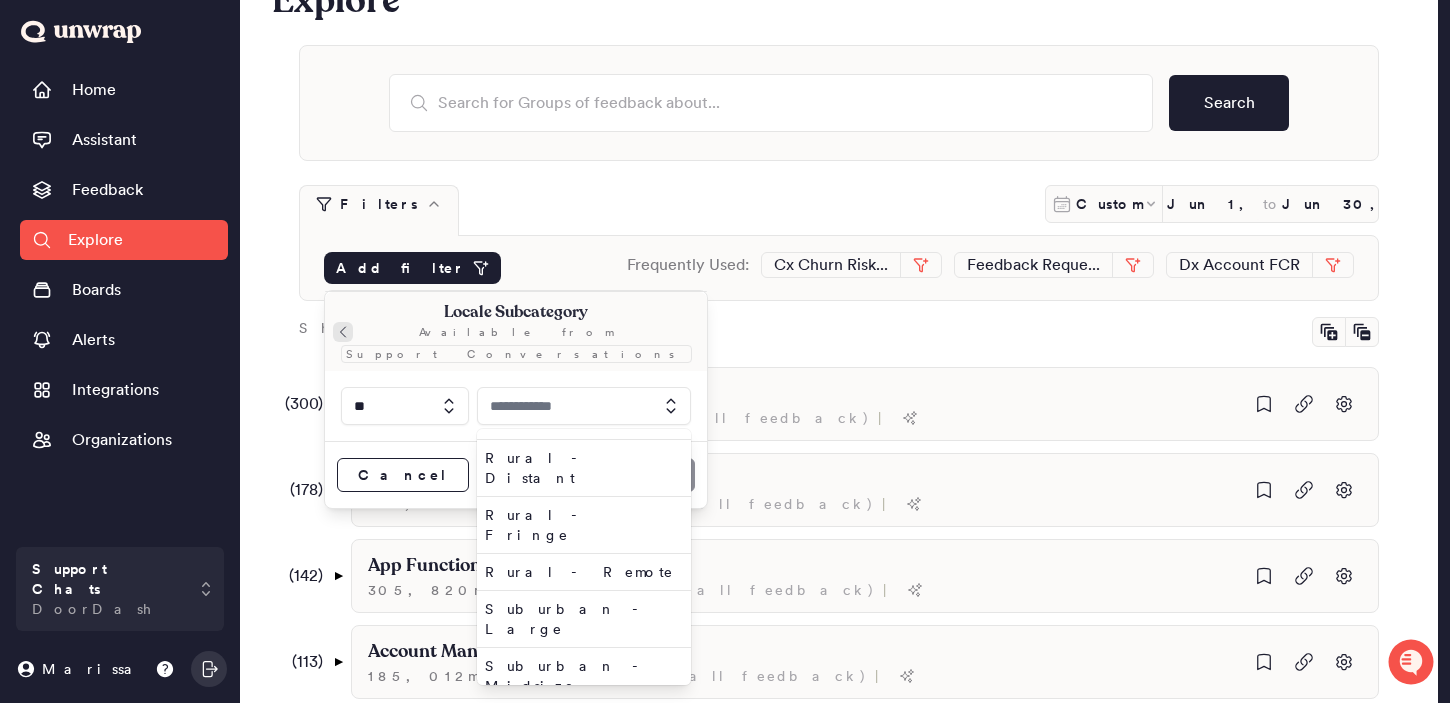 click 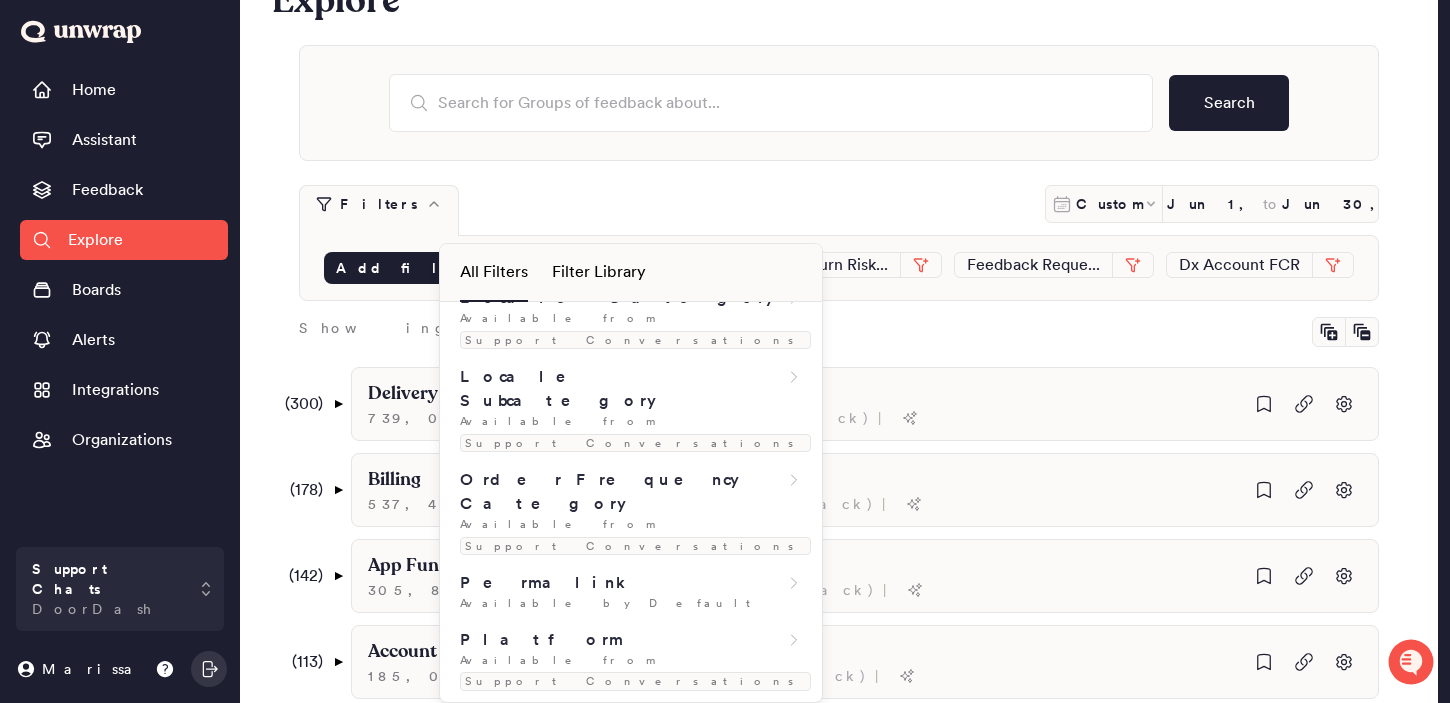 scroll, scrollTop: 2499, scrollLeft: 0, axis: vertical 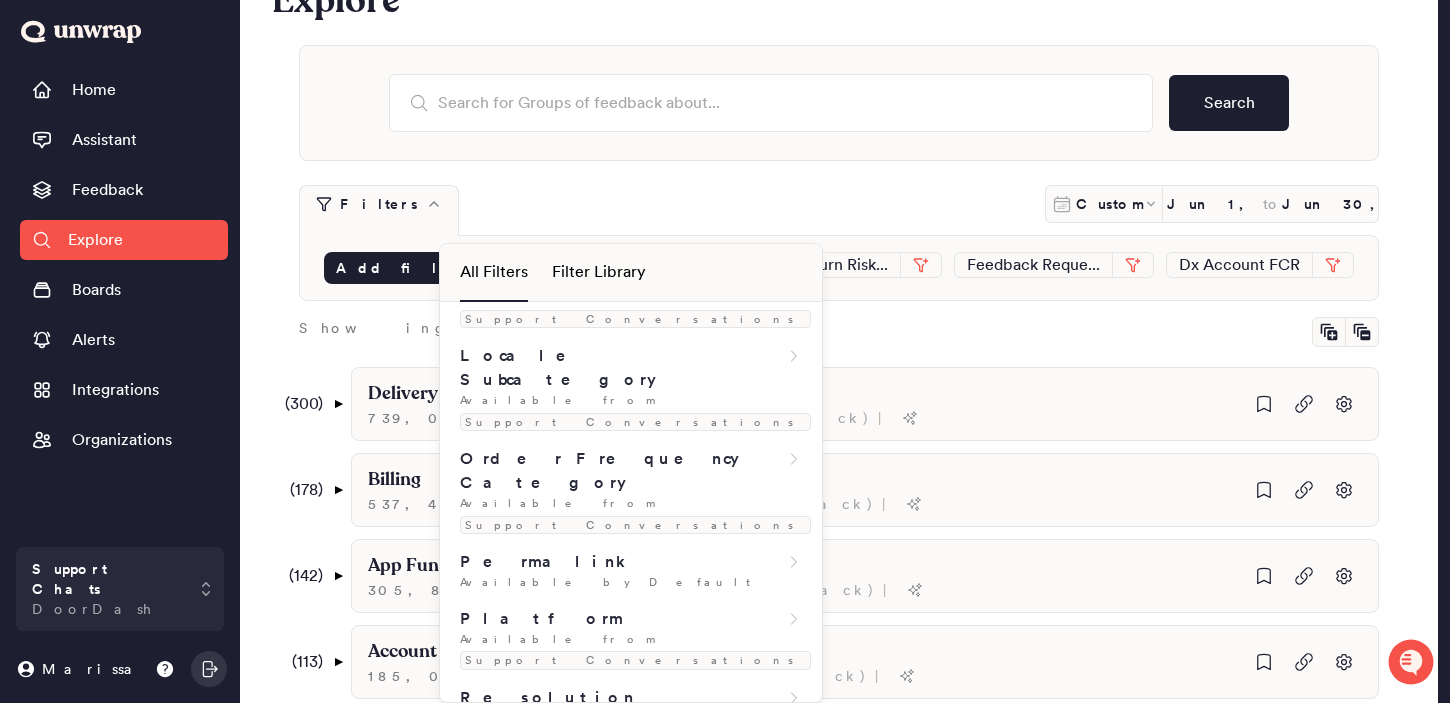 click on "Vendor Group" at bounding box center [566, 1582] 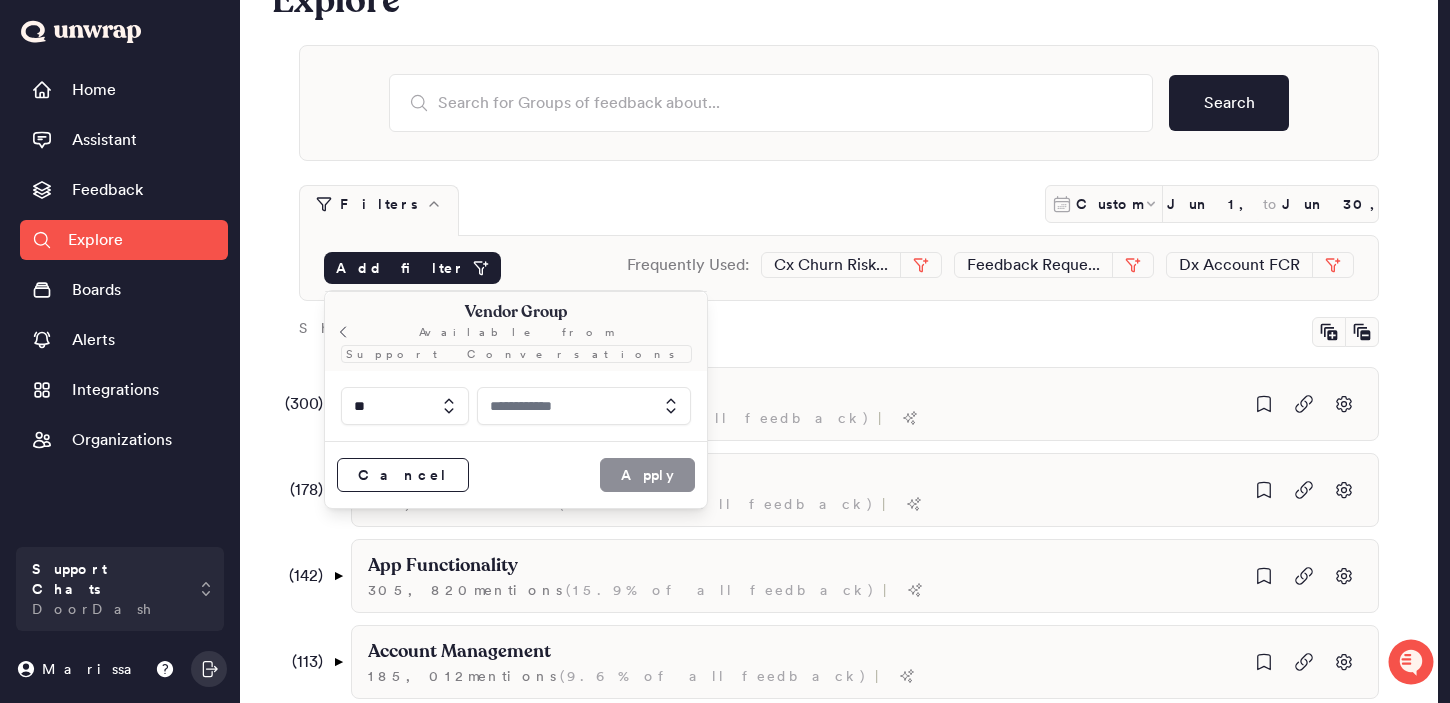 click at bounding box center [584, 406] 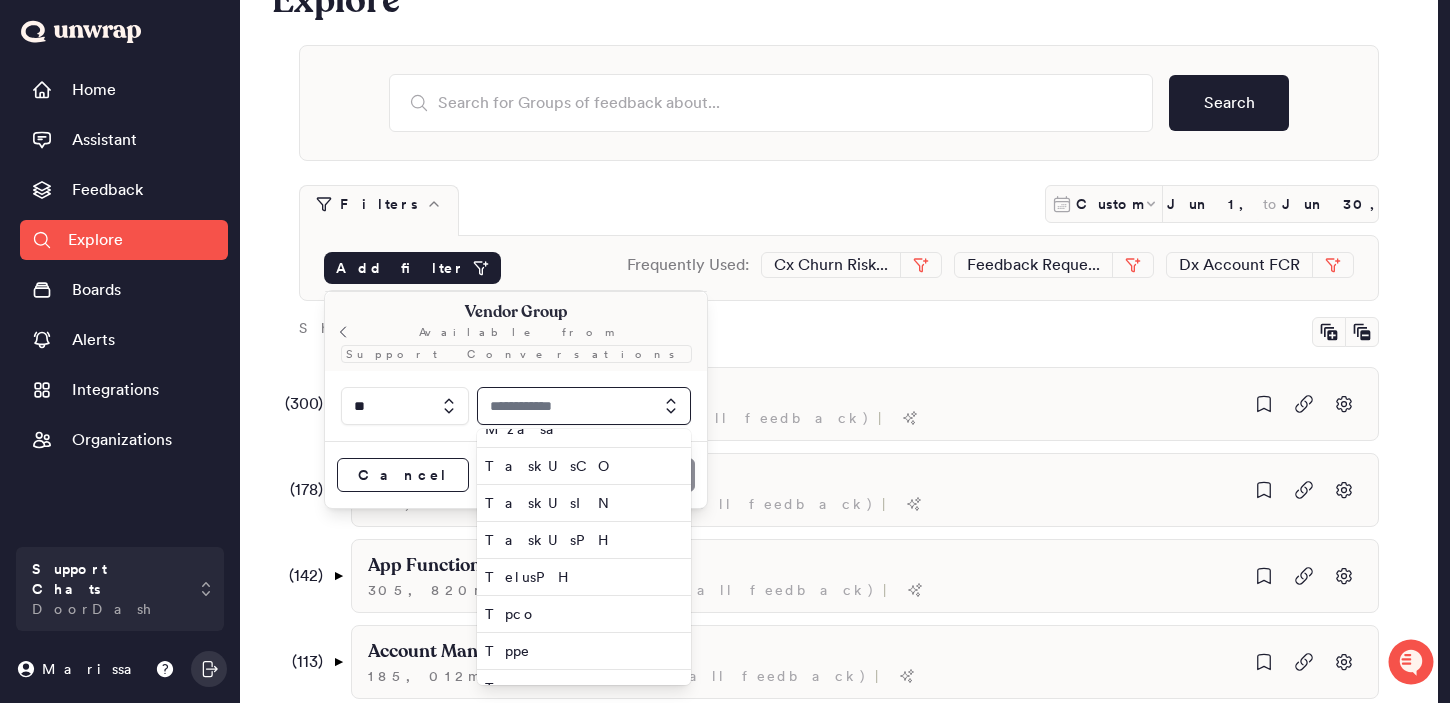 scroll, scrollTop: 516, scrollLeft: 0, axis: vertical 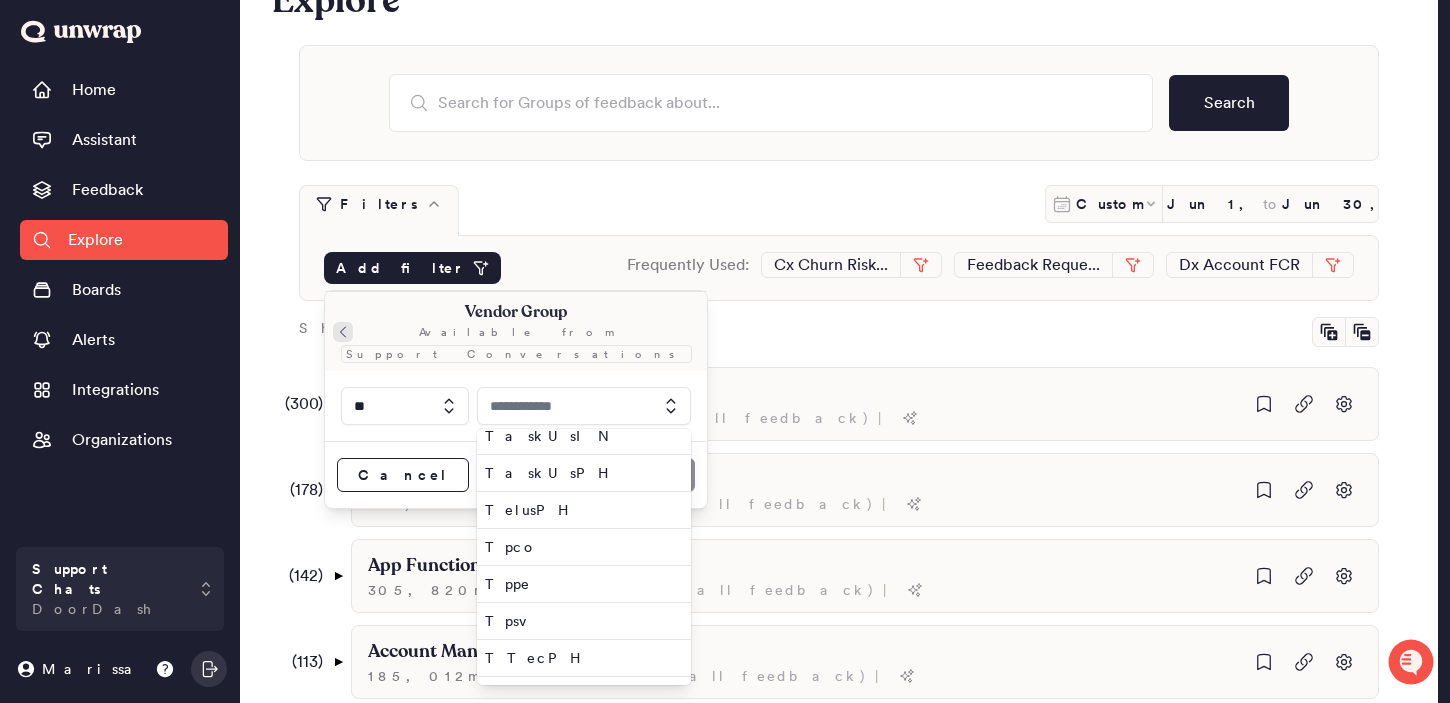 click 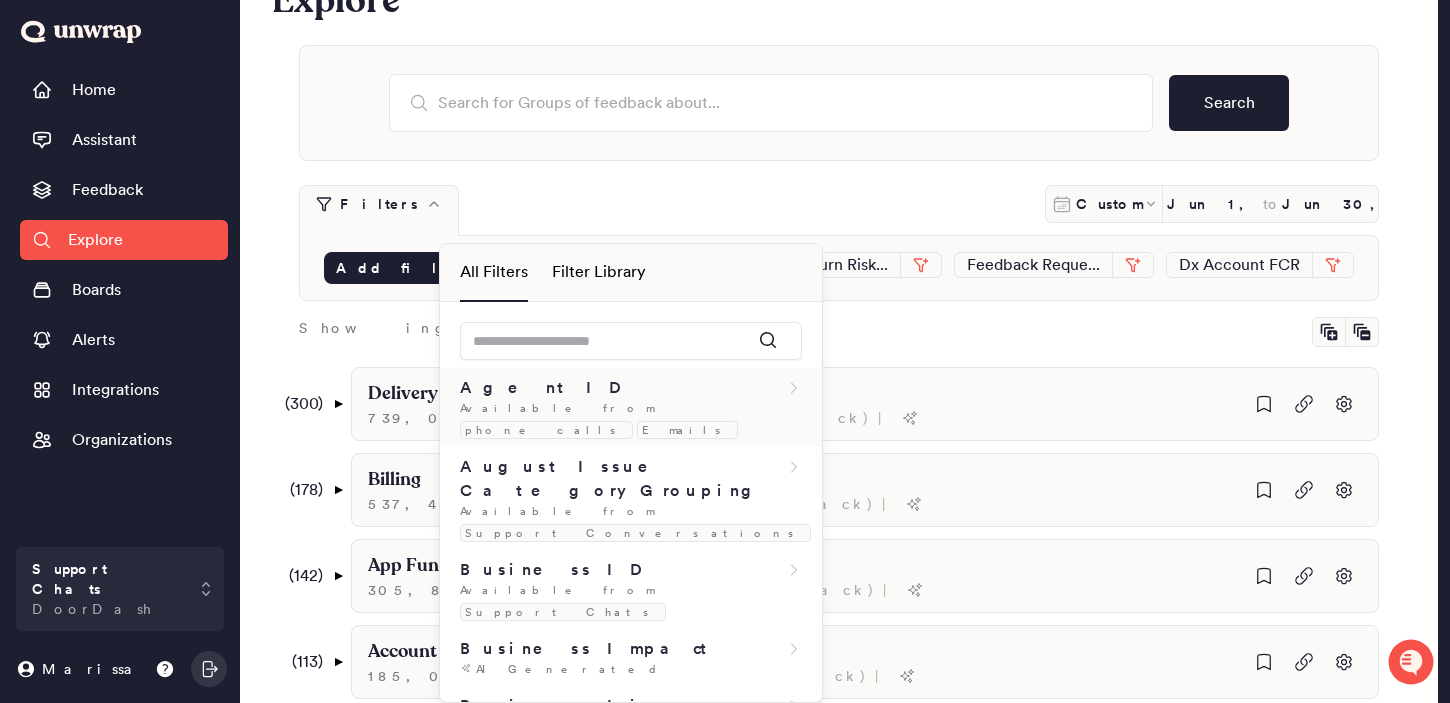 scroll, scrollTop: 0, scrollLeft: 0, axis: both 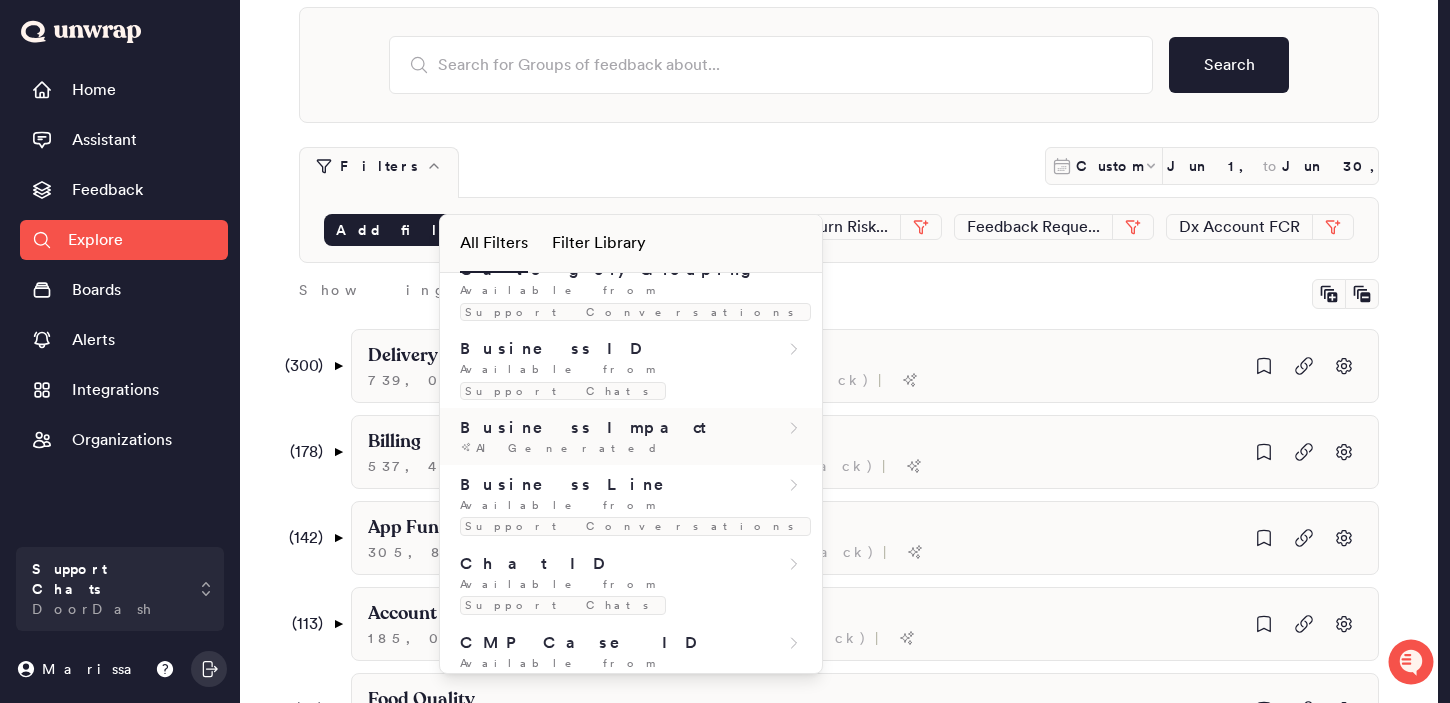 click on "Business Impact" at bounding box center [587, 428] 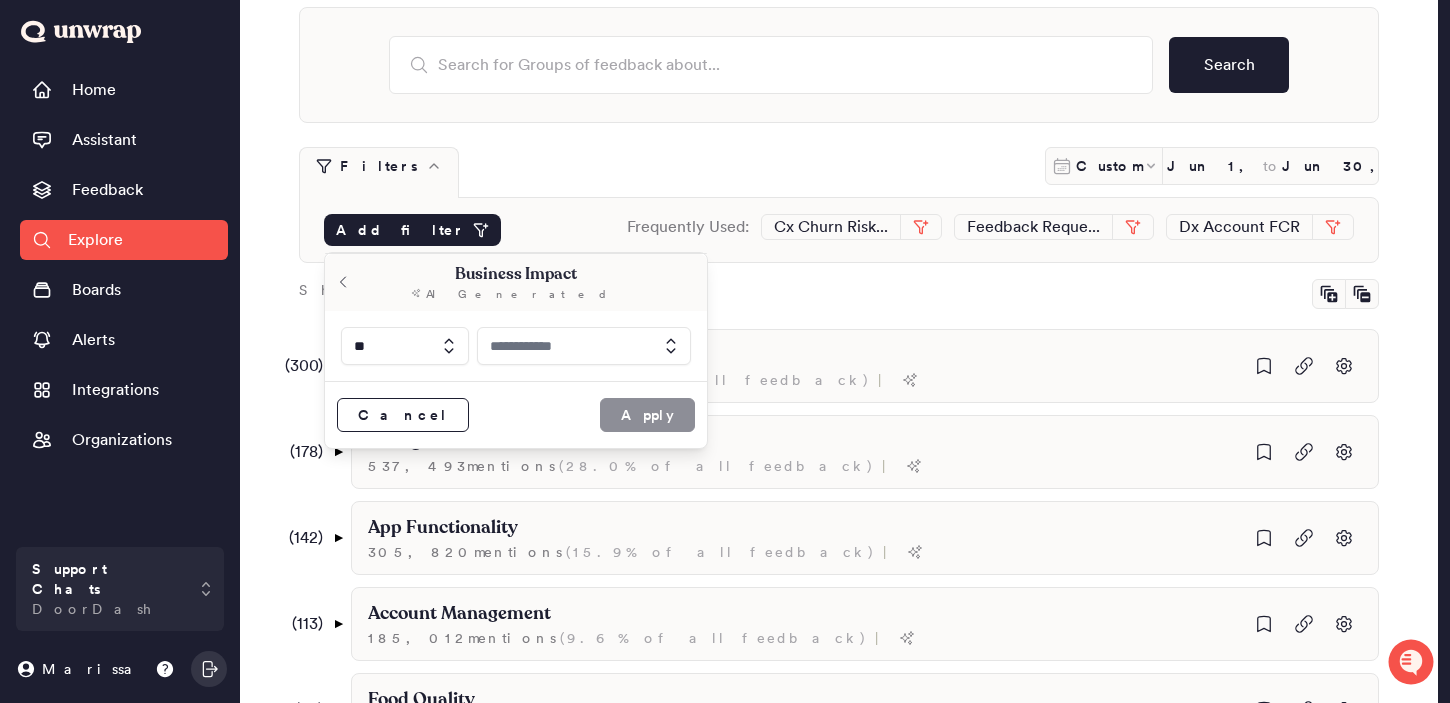 click at bounding box center (584, 346) 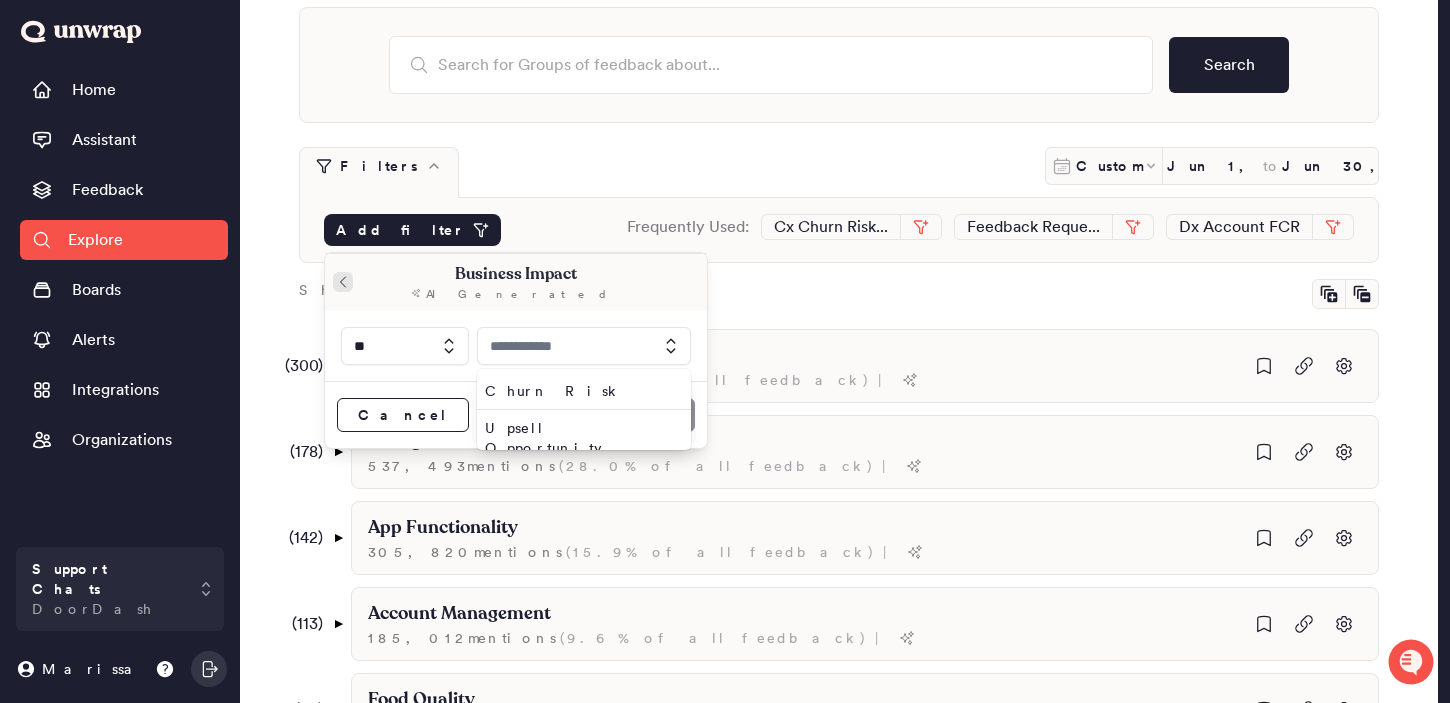 click 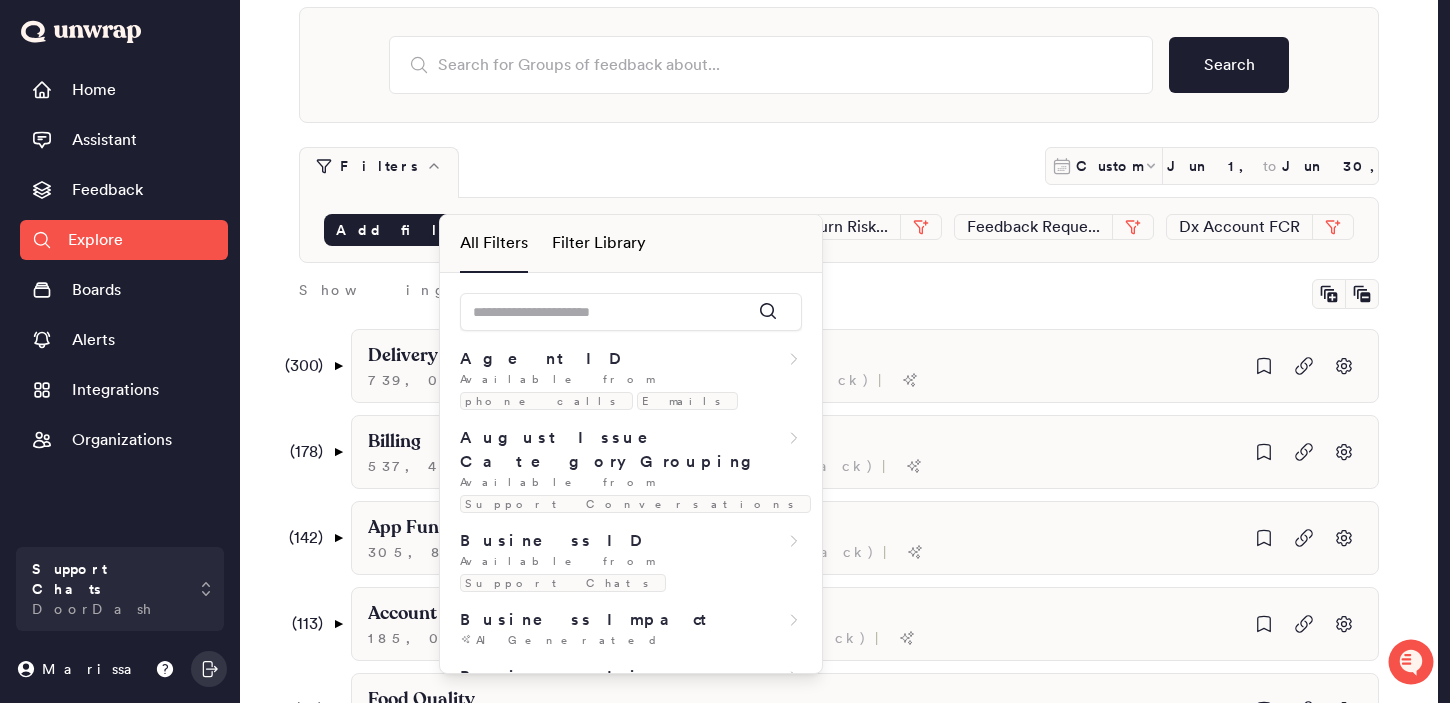 click on "Search Filters Custom Jun 1, 2025 to Jun 30, 2025 Add filter Frequently Used: Cx Churn Risk... Feedback Reque... Dx Account FCR Showing  914 groups ( 300 ) ▼ Delivery logistics 739,071  mention s   ( 38.5% of all feedback ) | ( 40 ) ▼ Dasher isn't handling the order as expected 274,087  mention s   ( 14.3% of all feedback ) | ( 1 ) ▼ My DoorDash order is delayed due to the Dasher being late 45,701  mention s   ( 2.4% of all feedback ) | My food was picked up late 11,050  mention s   ( 0.6% of all feedback ) | My food was not picked up by the Dasher 42,932  mention s   ( 2.2% of all feedback ) | Another driver picked up my order 36,553  mention s   ( 1.9% of all feedback ) | My order was marked as picked up but not actually picked up 26,597  mention s   ( 1.4% of all feedback ) | The dasher left with my order 13,160  mention s   ( 0.7% of all feedback ) | Orders are being picked up by multiple dashers New 12,065  mention s   ( 0.6% of all feedback ) | 12,047  mention s   ( 0.6% of all feedback ) | 9,127" at bounding box center (839, 975) 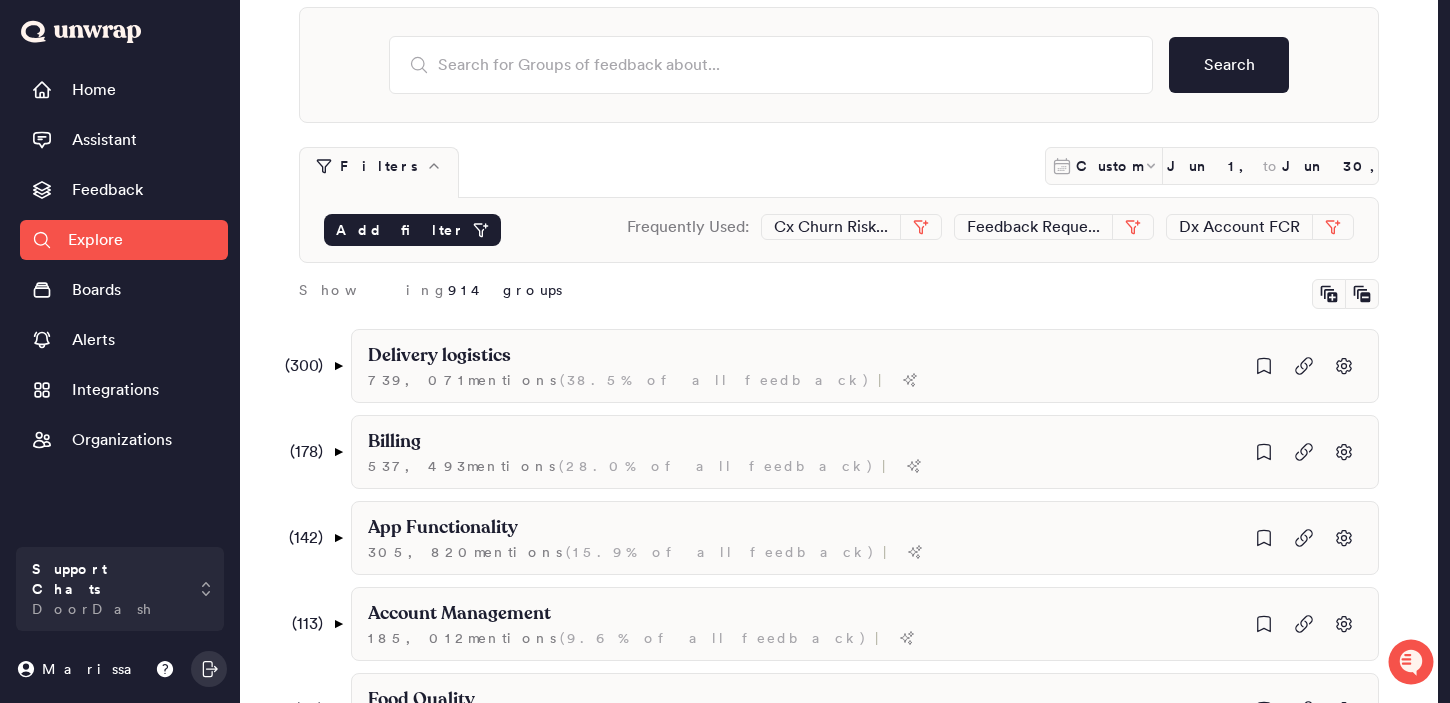 scroll, scrollTop: 0, scrollLeft: 0, axis: both 